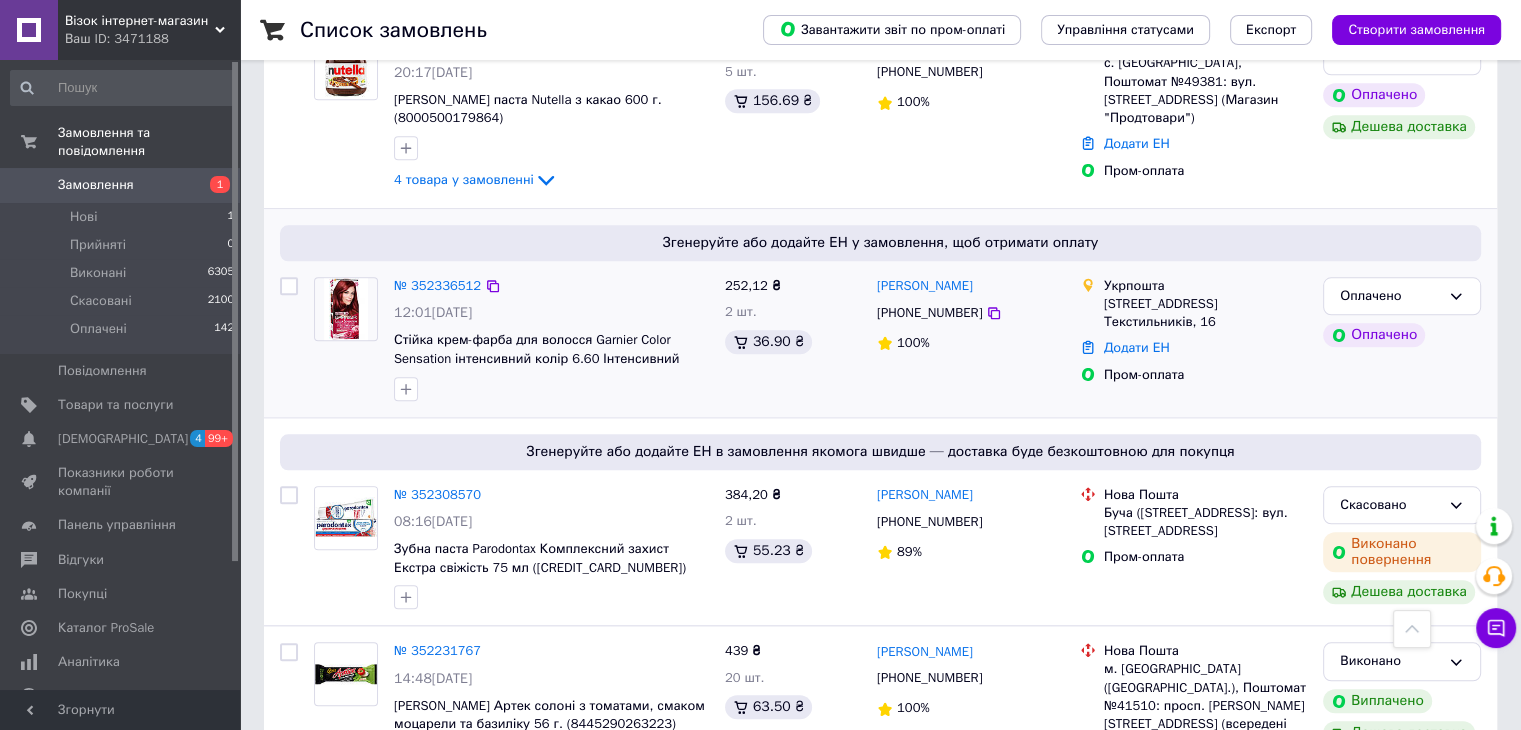 scroll, scrollTop: 1900, scrollLeft: 0, axis: vertical 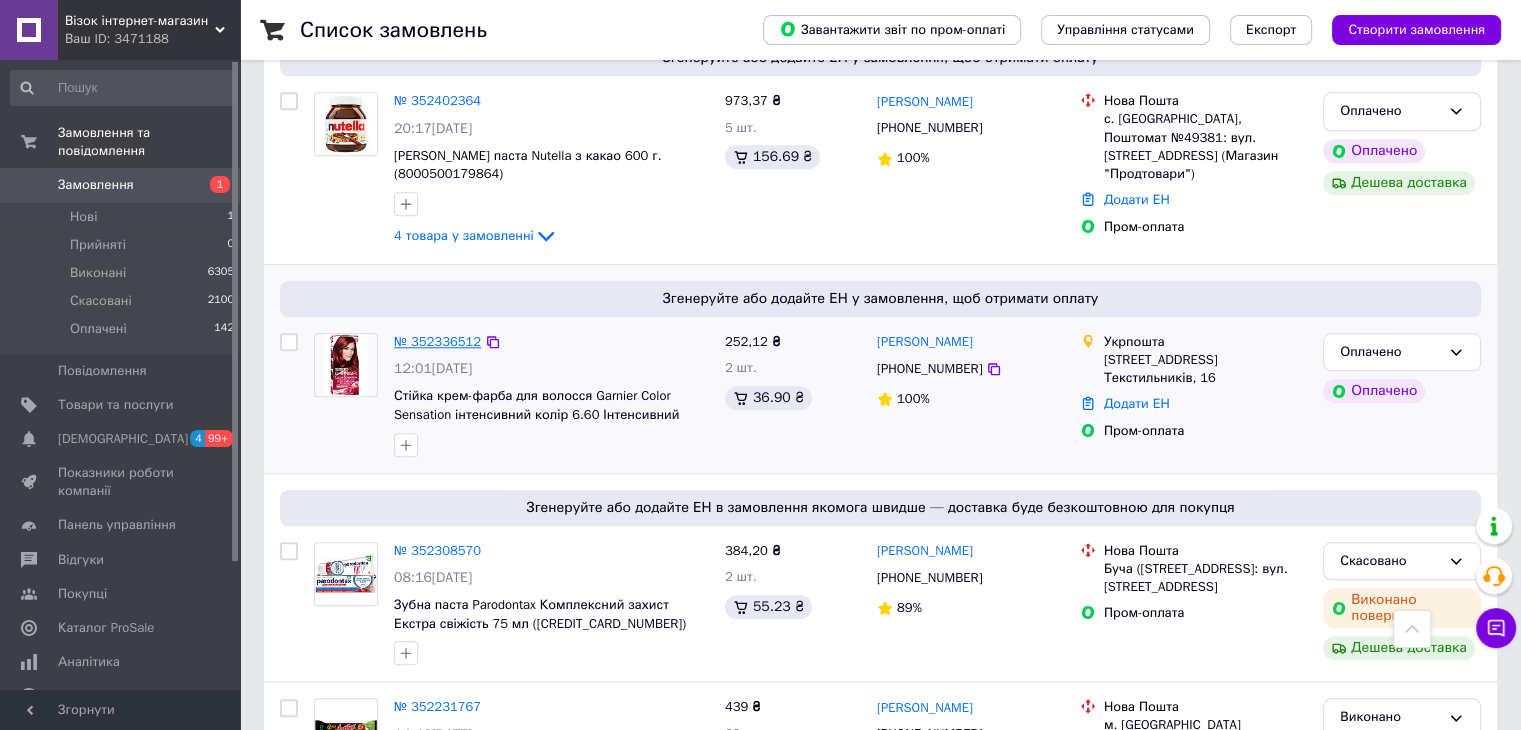 click on "№ 352336512" at bounding box center (437, 341) 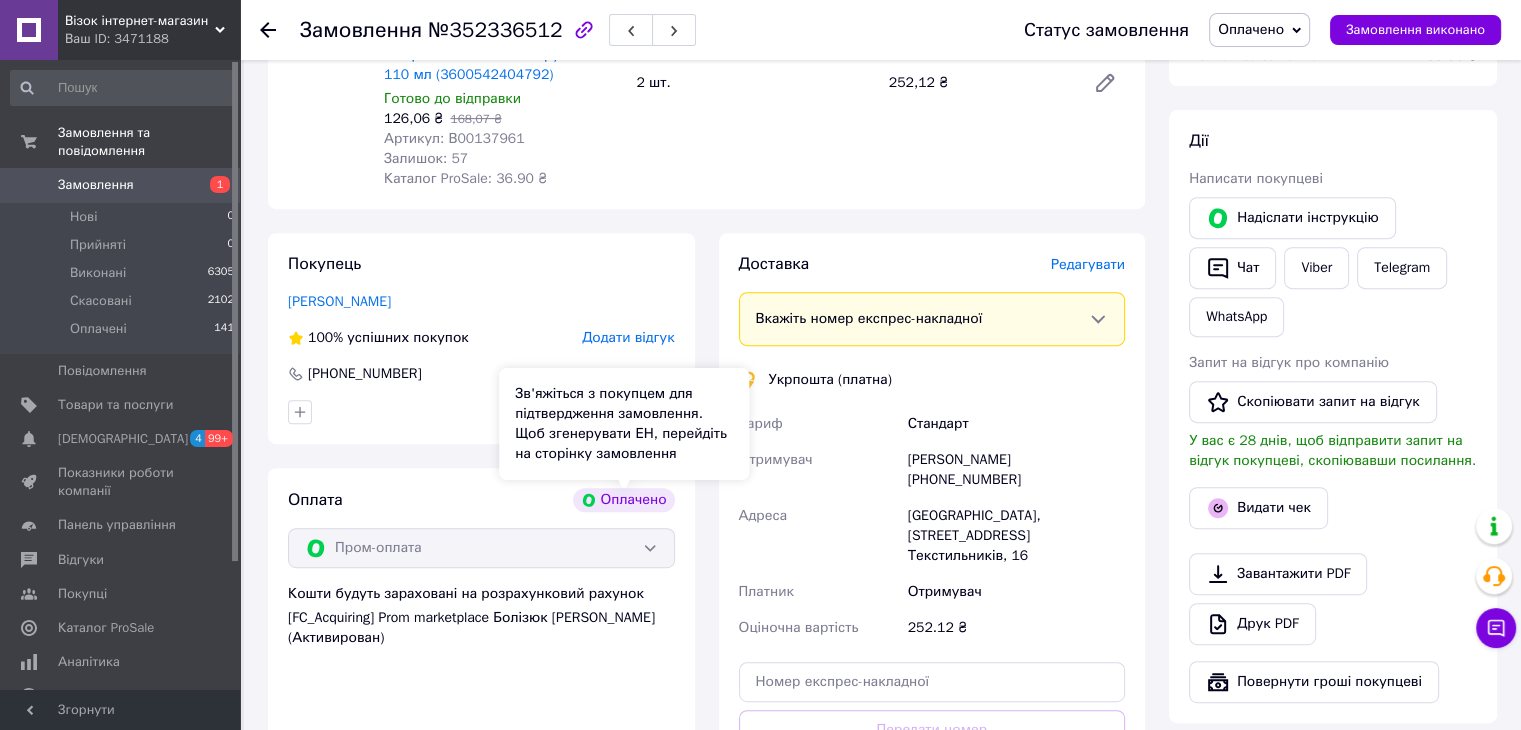 scroll, scrollTop: 800, scrollLeft: 0, axis: vertical 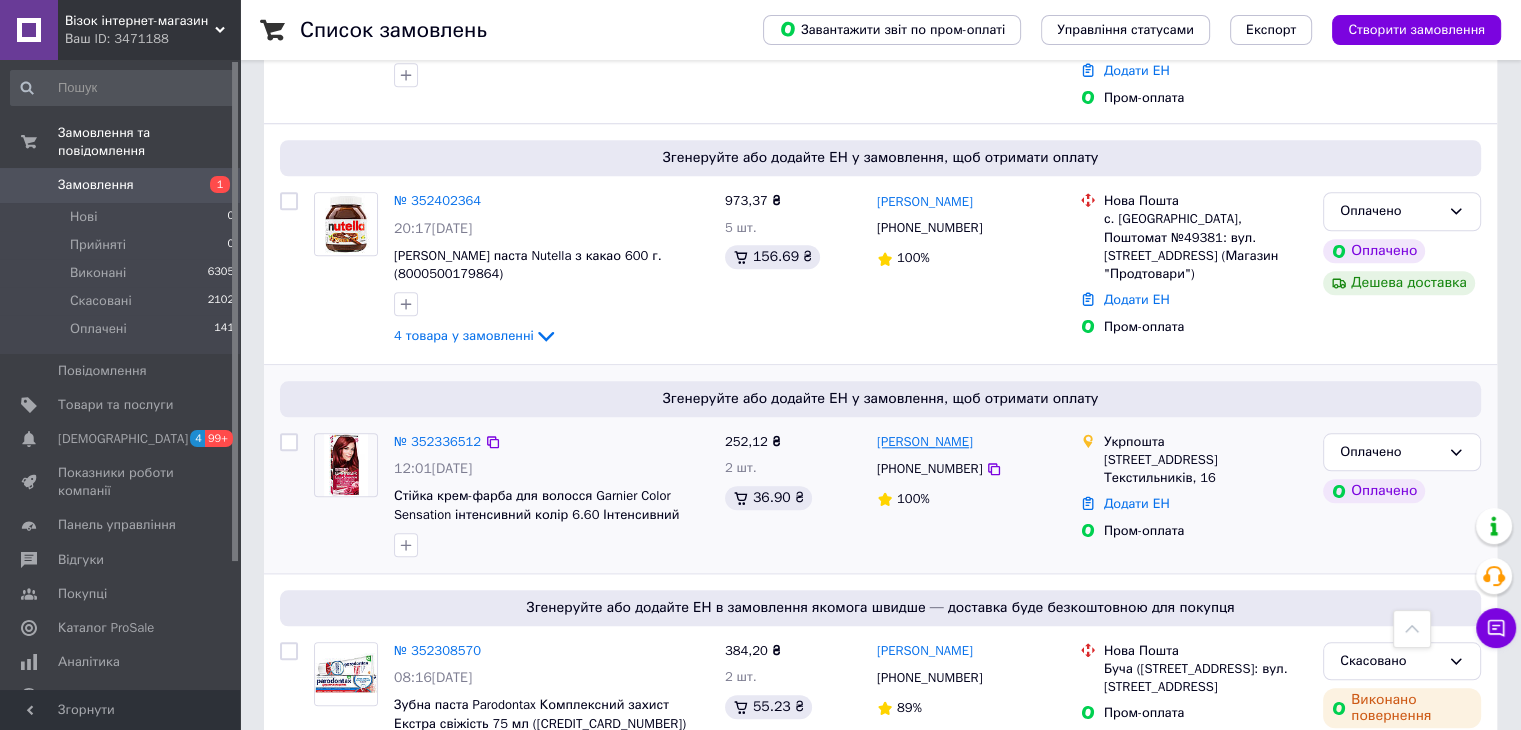 drag, startPoint x: 1005, startPoint y: 349, endPoint x: 878, endPoint y: 345, distance: 127.06297 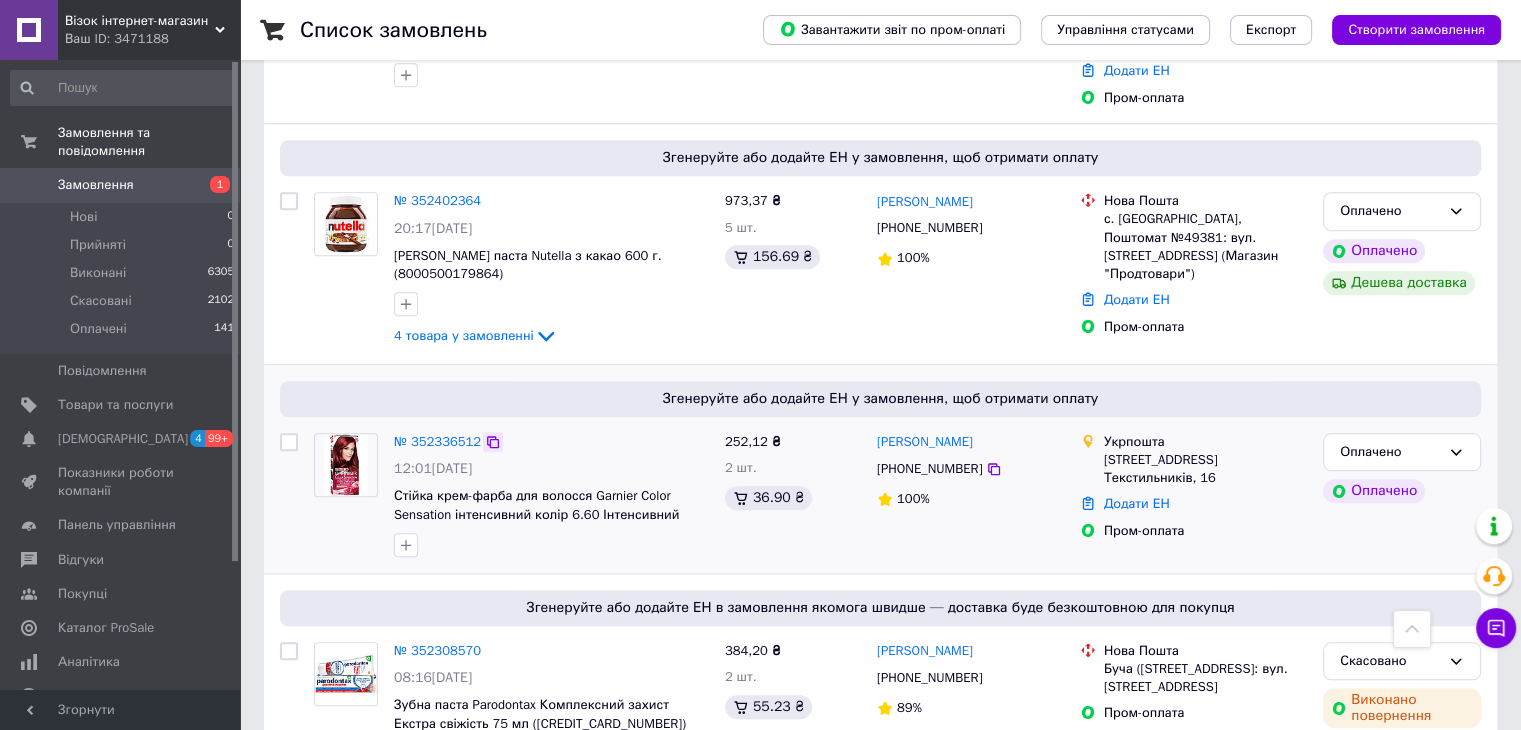 click 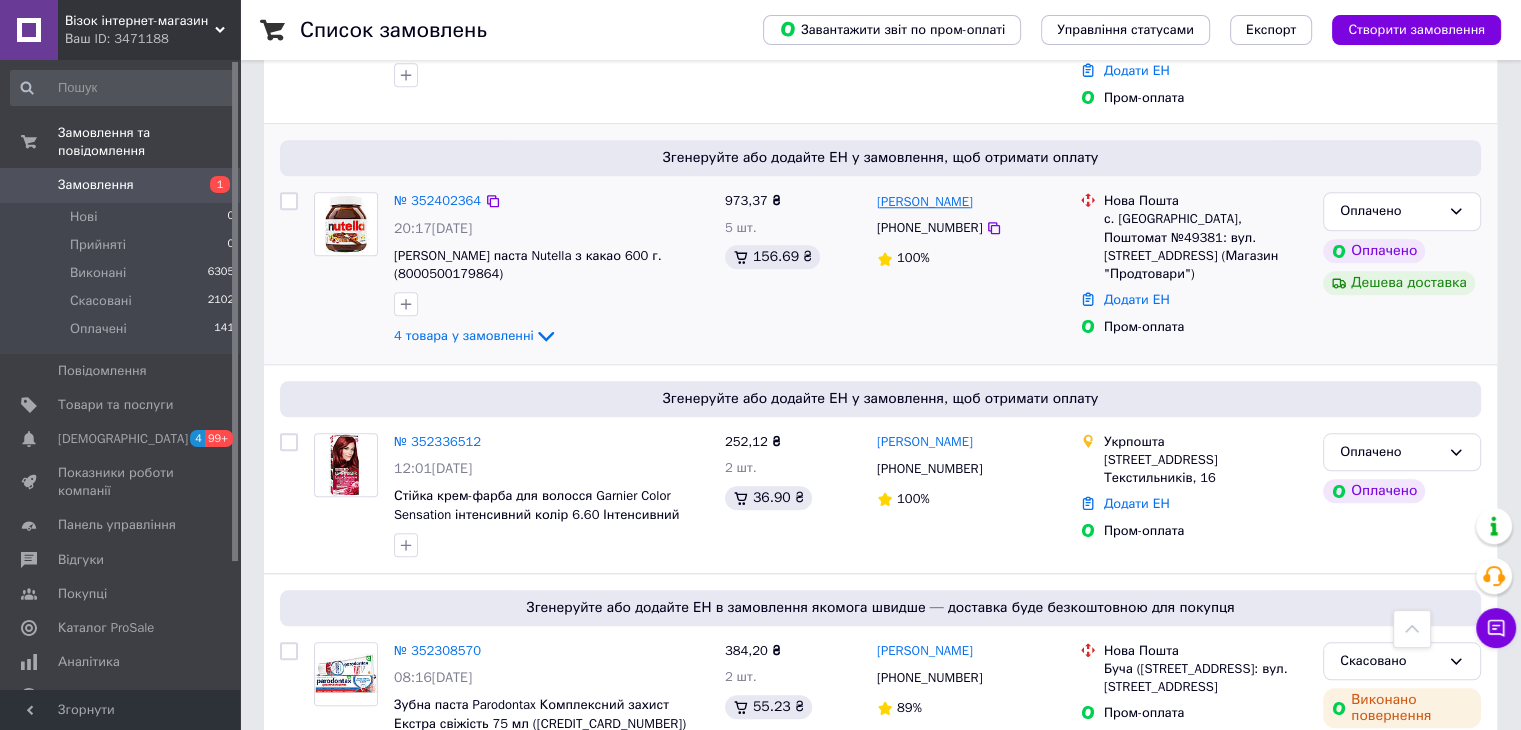 drag, startPoint x: 987, startPoint y: 109, endPoint x: 928, endPoint y: 104, distance: 59.211487 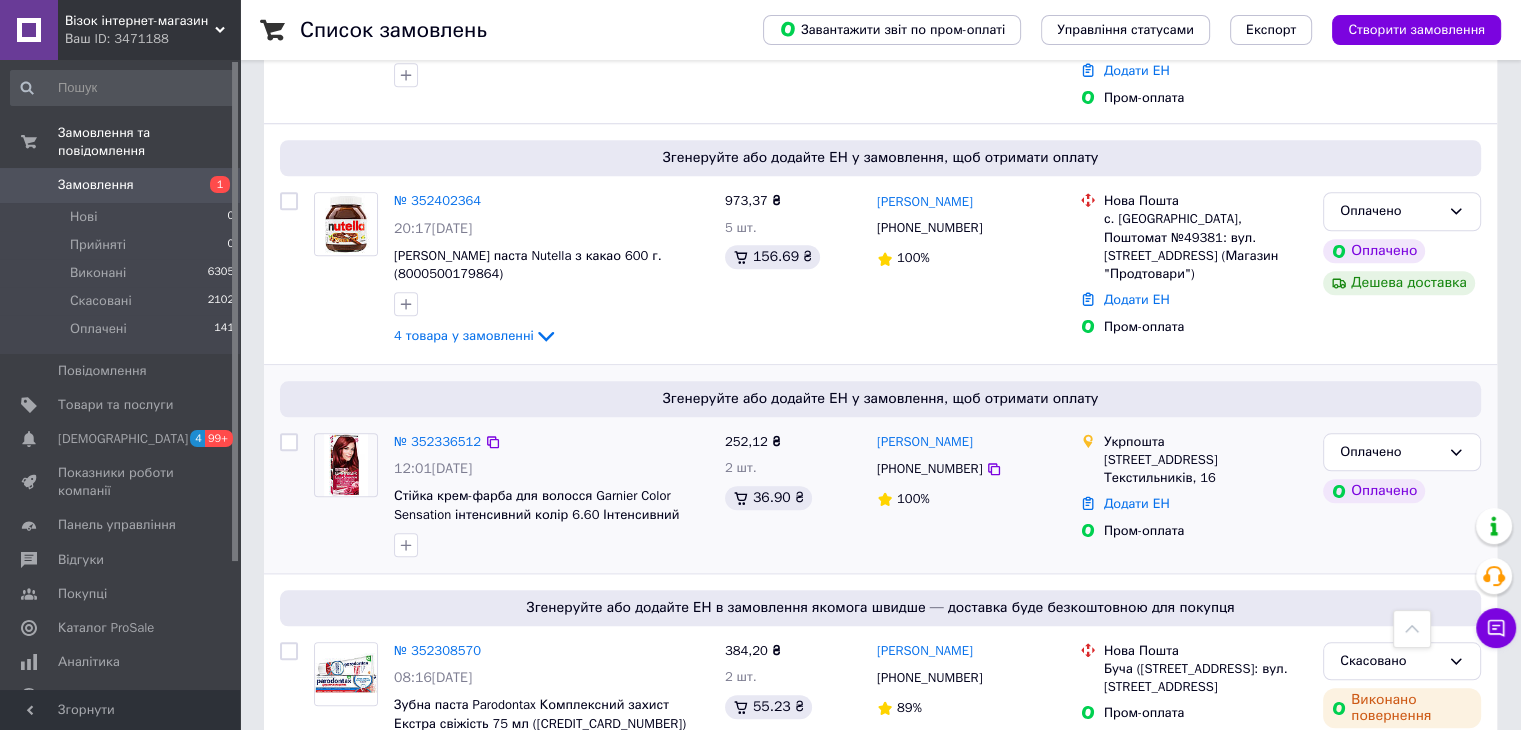 drag, startPoint x: 1013, startPoint y: 351, endPoint x: 873, endPoint y: 345, distance: 140.12851 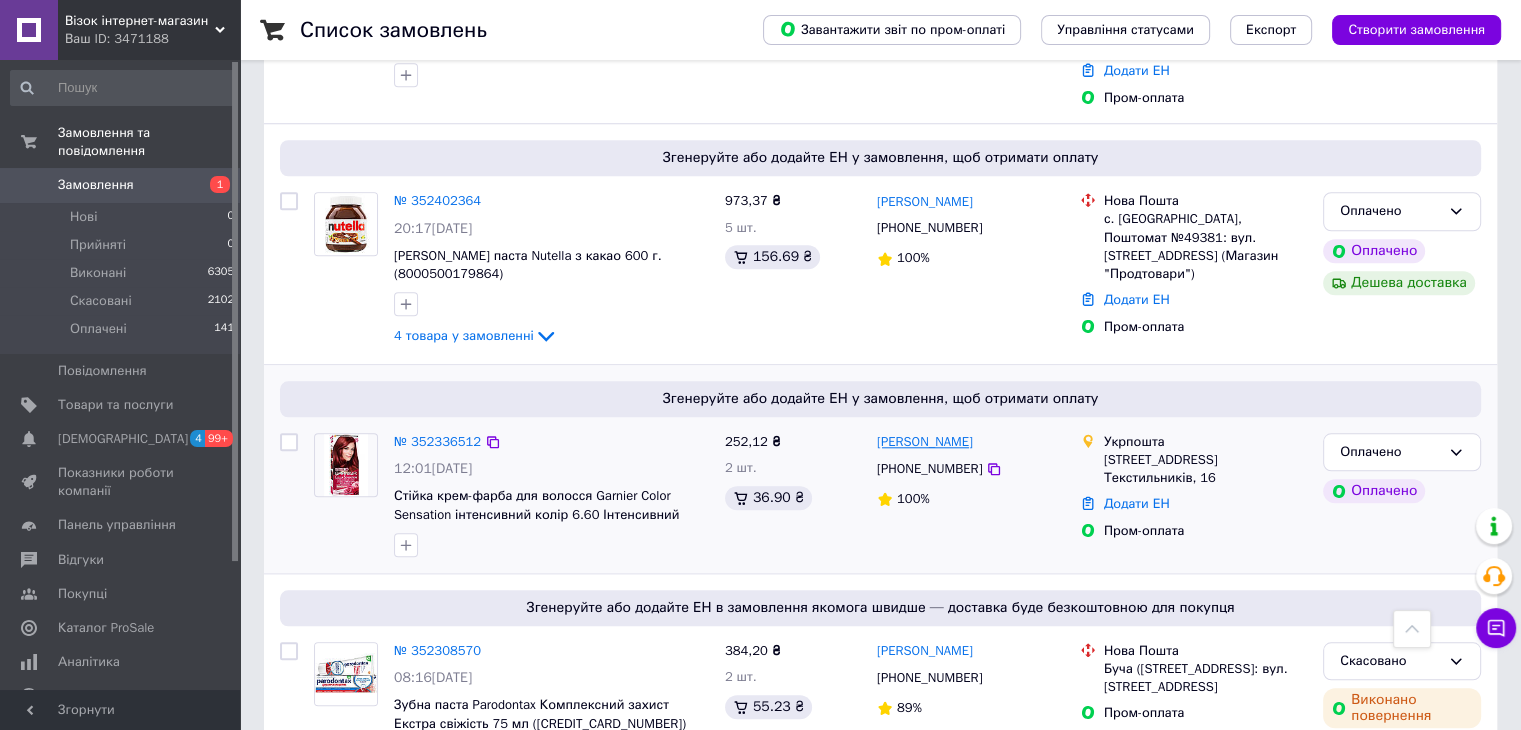 copy on "[PERSON_NAME]" 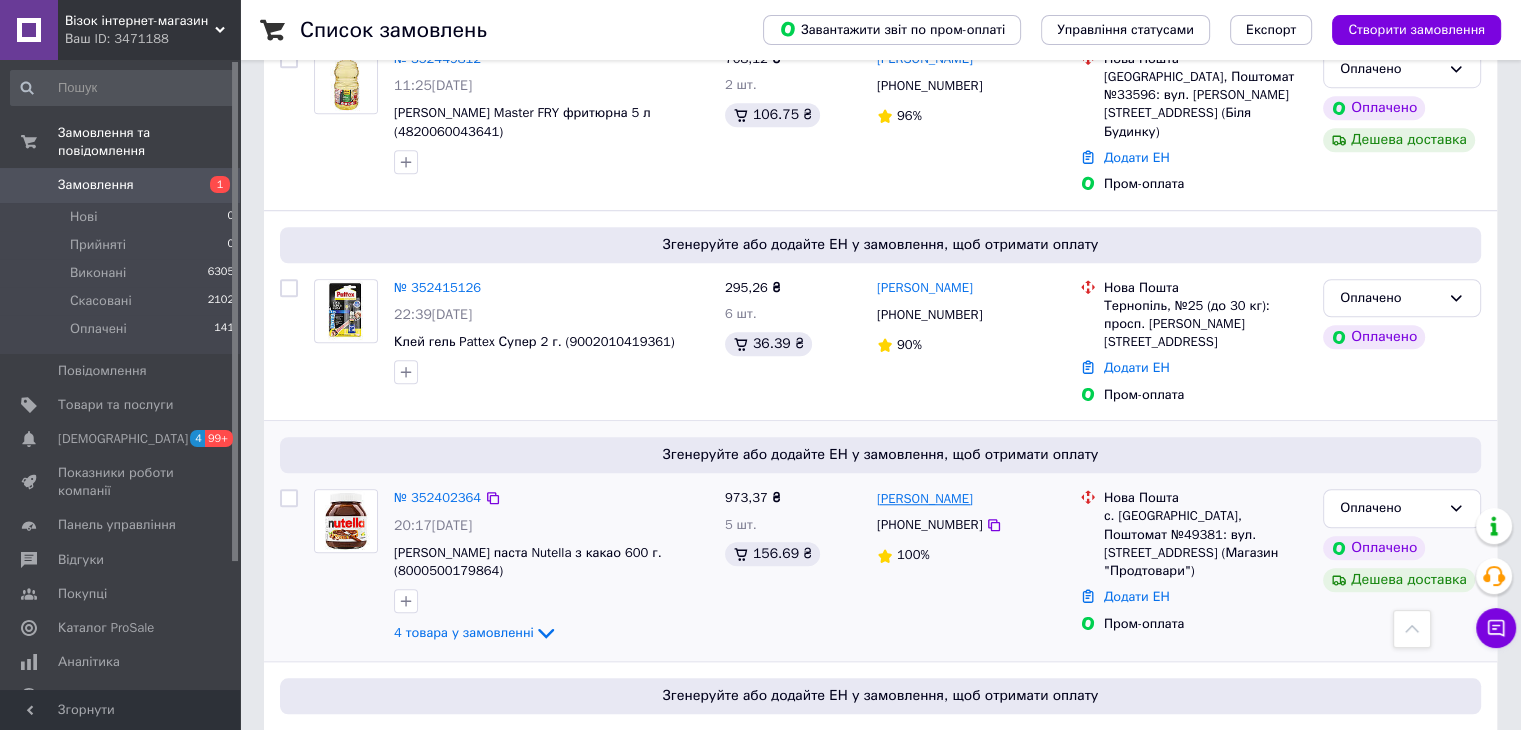 scroll, scrollTop: 1500, scrollLeft: 0, axis: vertical 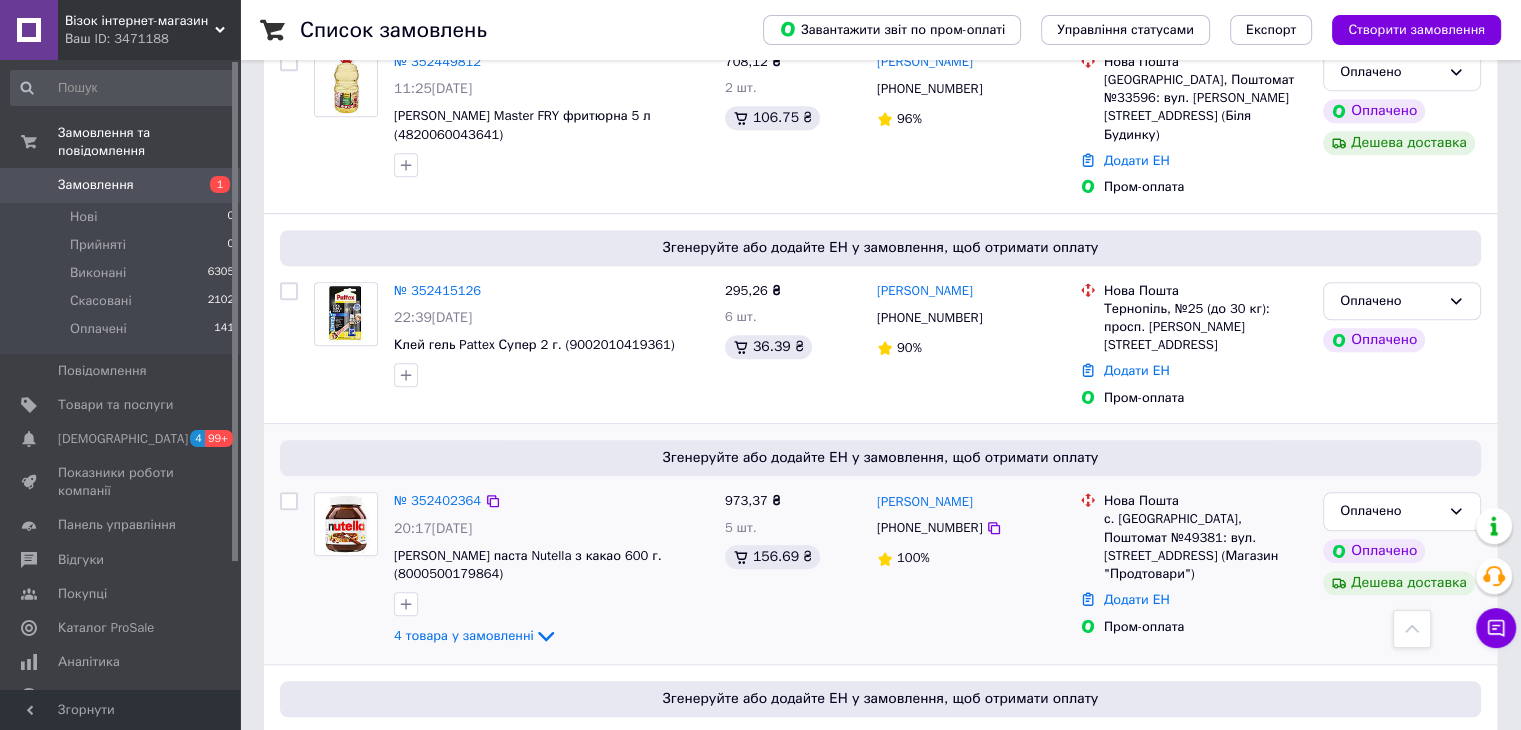 drag, startPoint x: 949, startPoint y: 401, endPoint x: 900, endPoint y: 437, distance: 60.80296 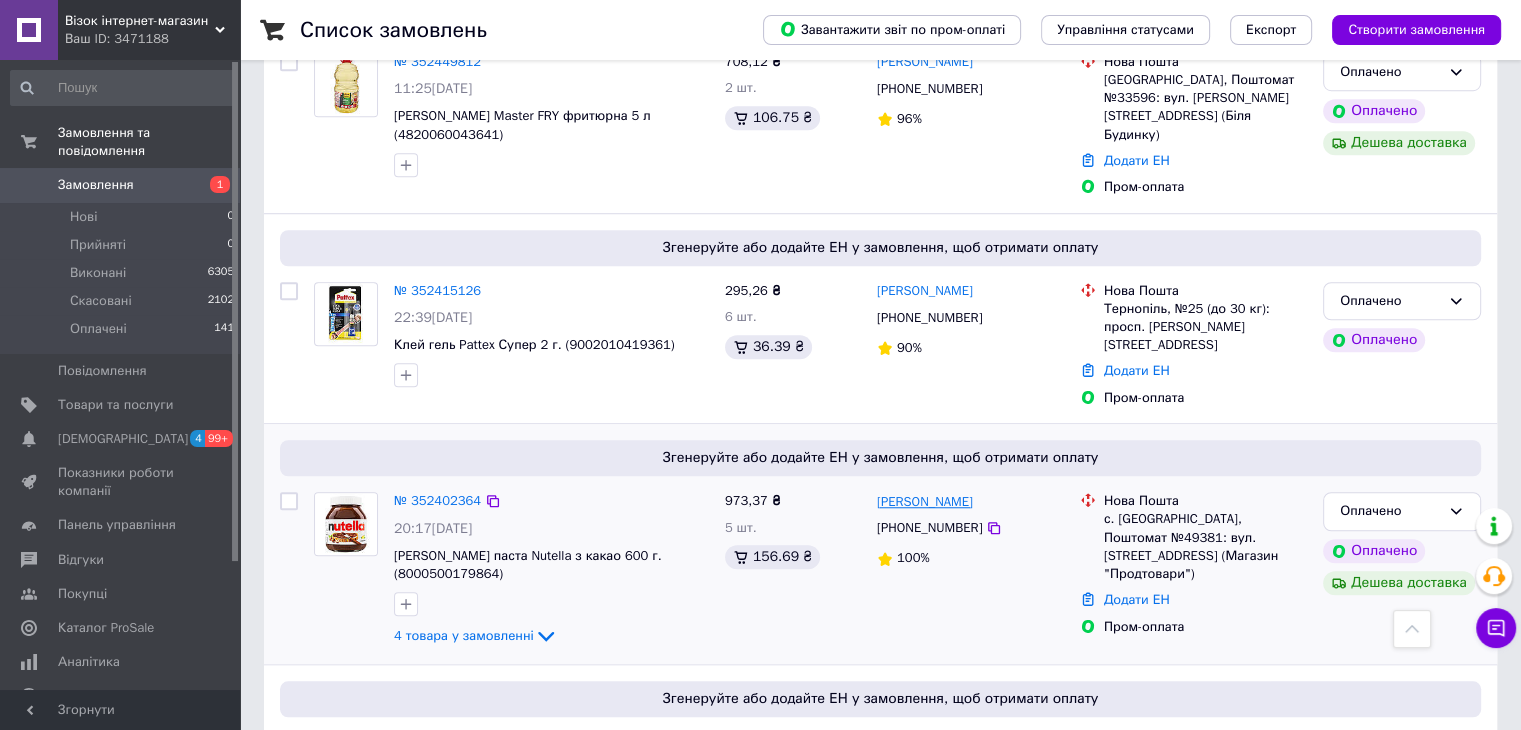 copy on "[PERSON_NAME]" 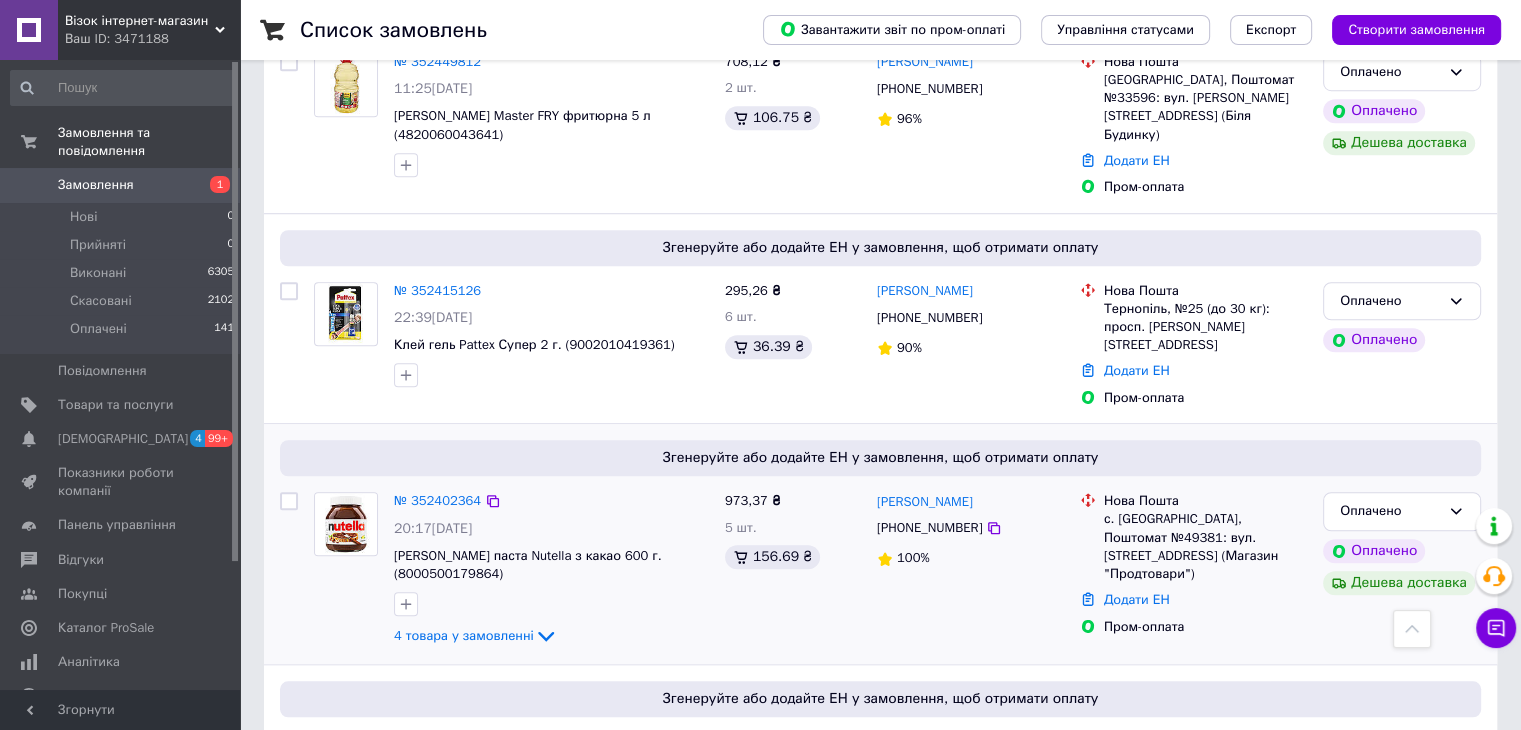 click on "№ 352402364 20:17[DATE] [PERSON_NAME] паста Nutella з какао 600 г. (8000500179864) 4 товара у замовленні" at bounding box center [551, 570] 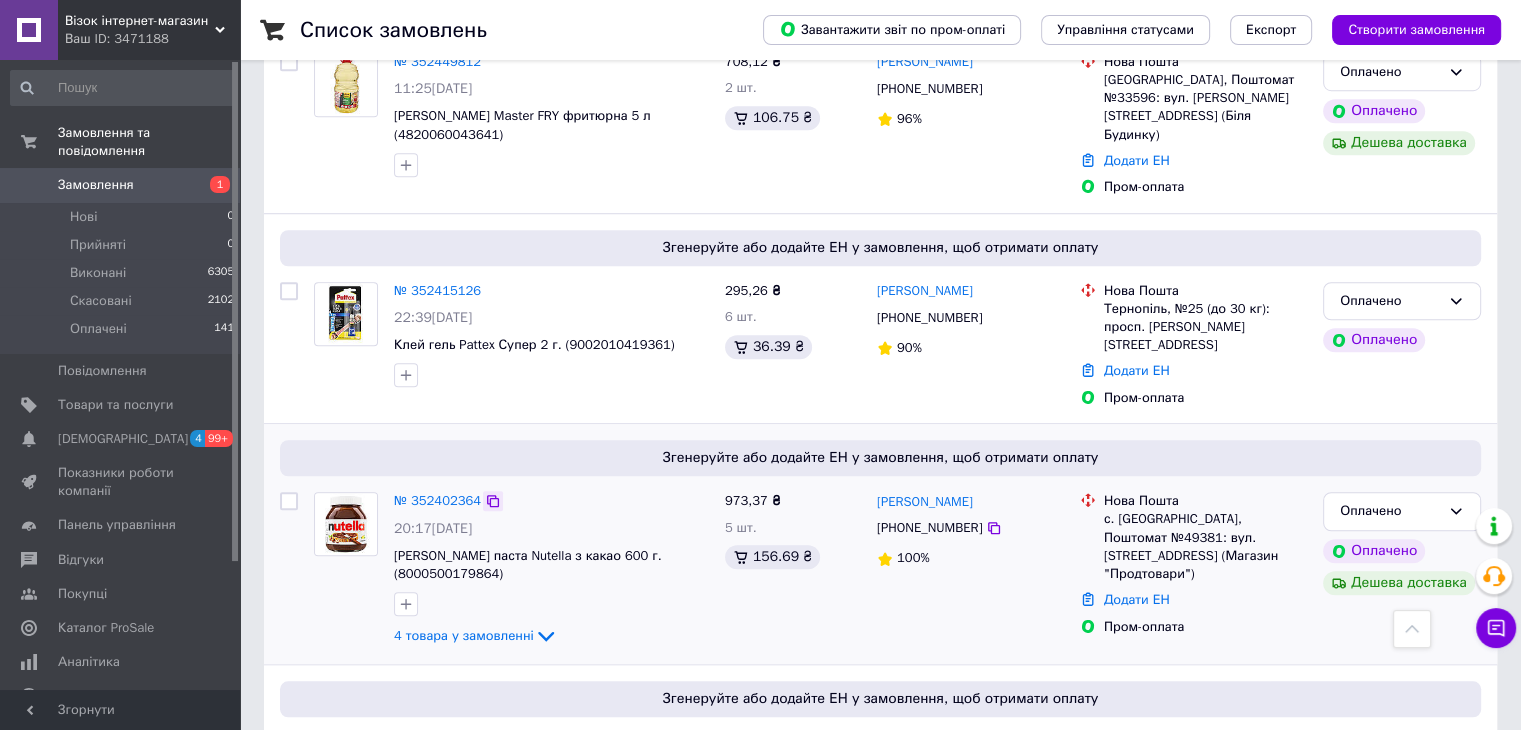 click 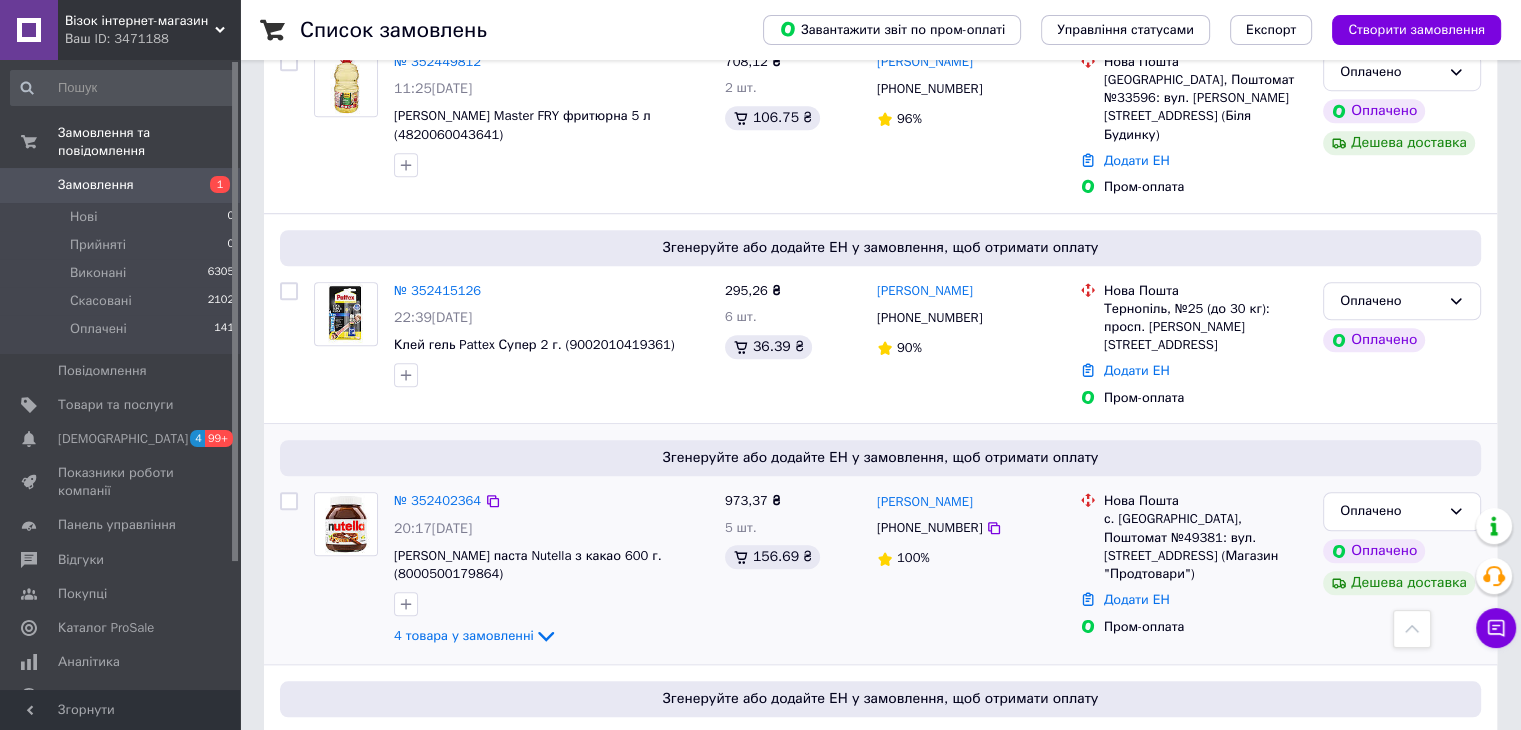 click on "973,37 ₴ 5 шт. 156.69 ₴" at bounding box center (793, 570) 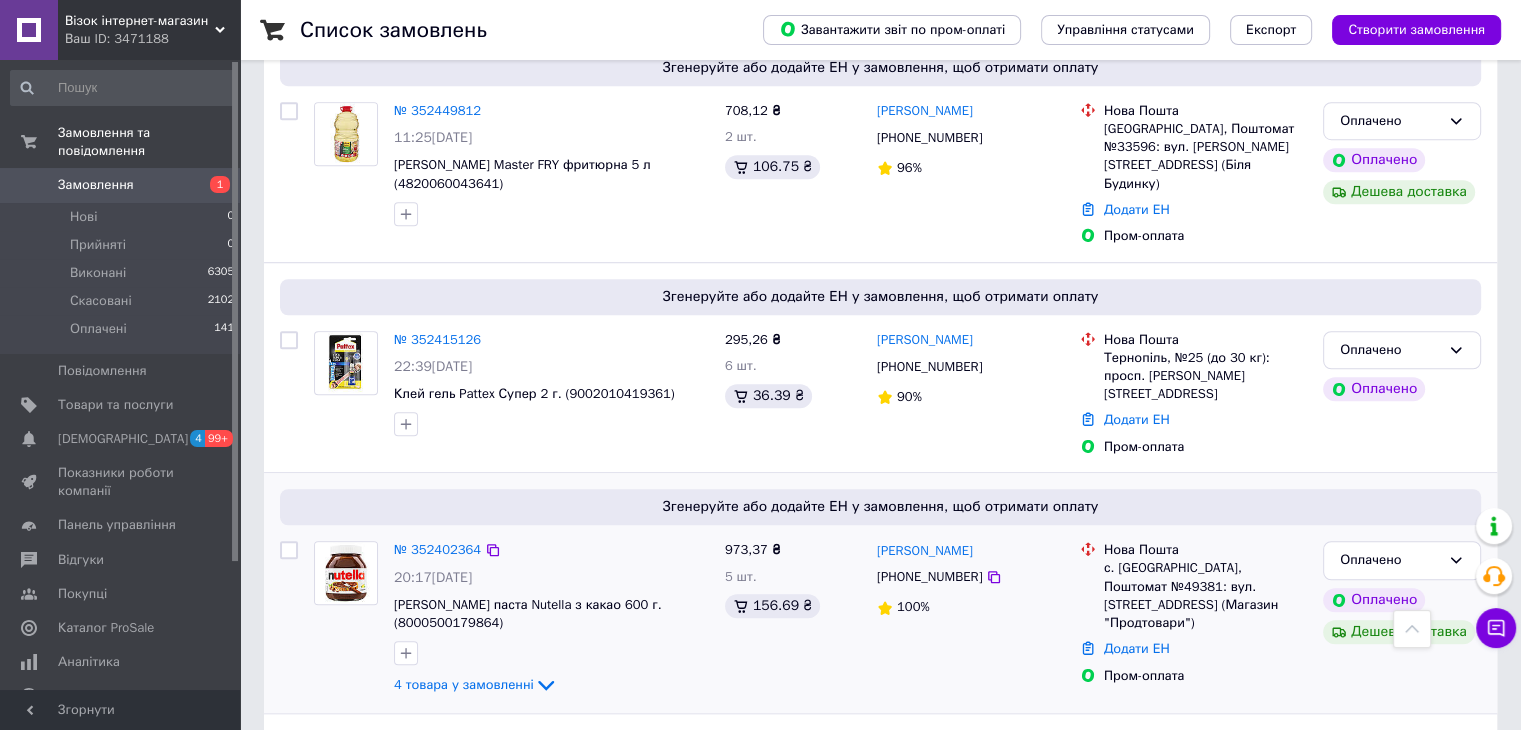 scroll, scrollTop: 1400, scrollLeft: 0, axis: vertical 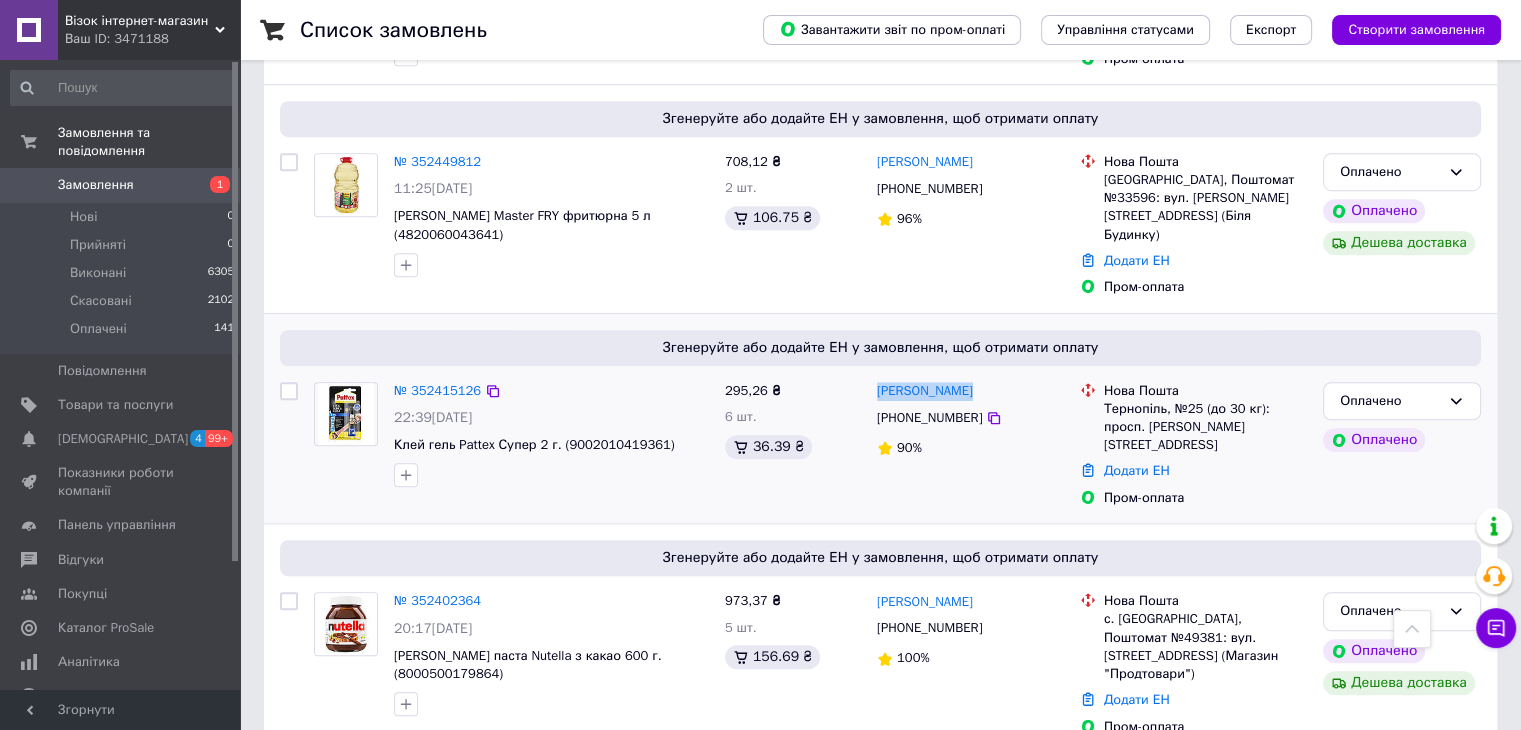 drag, startPoint x: 984, startPoint y: 313, endPoint x: 901, endPoint y: 304, distance: 83.48653 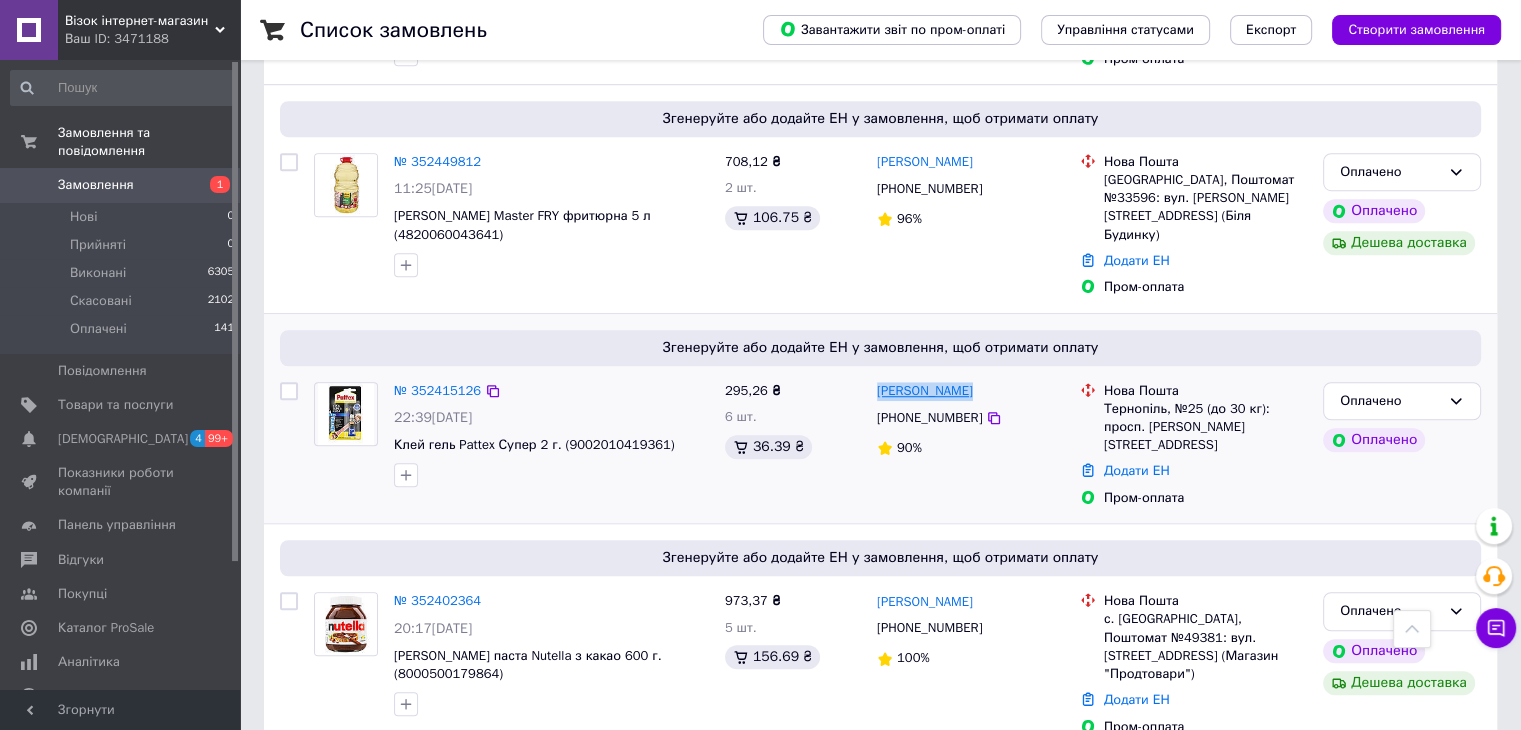 copy on "[PERSON_NAME]" 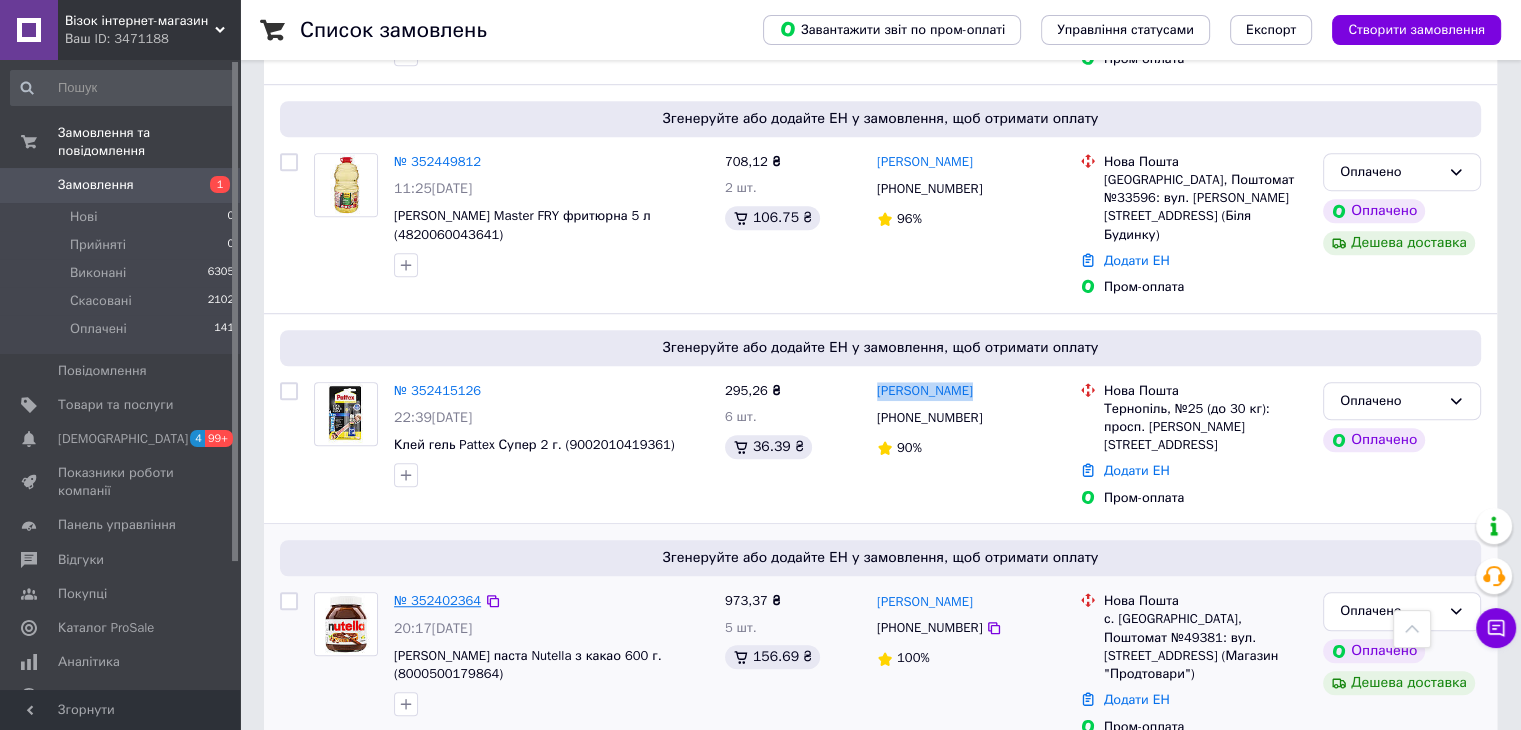 click on "№ 352402364" at bounding box center [437, 600] 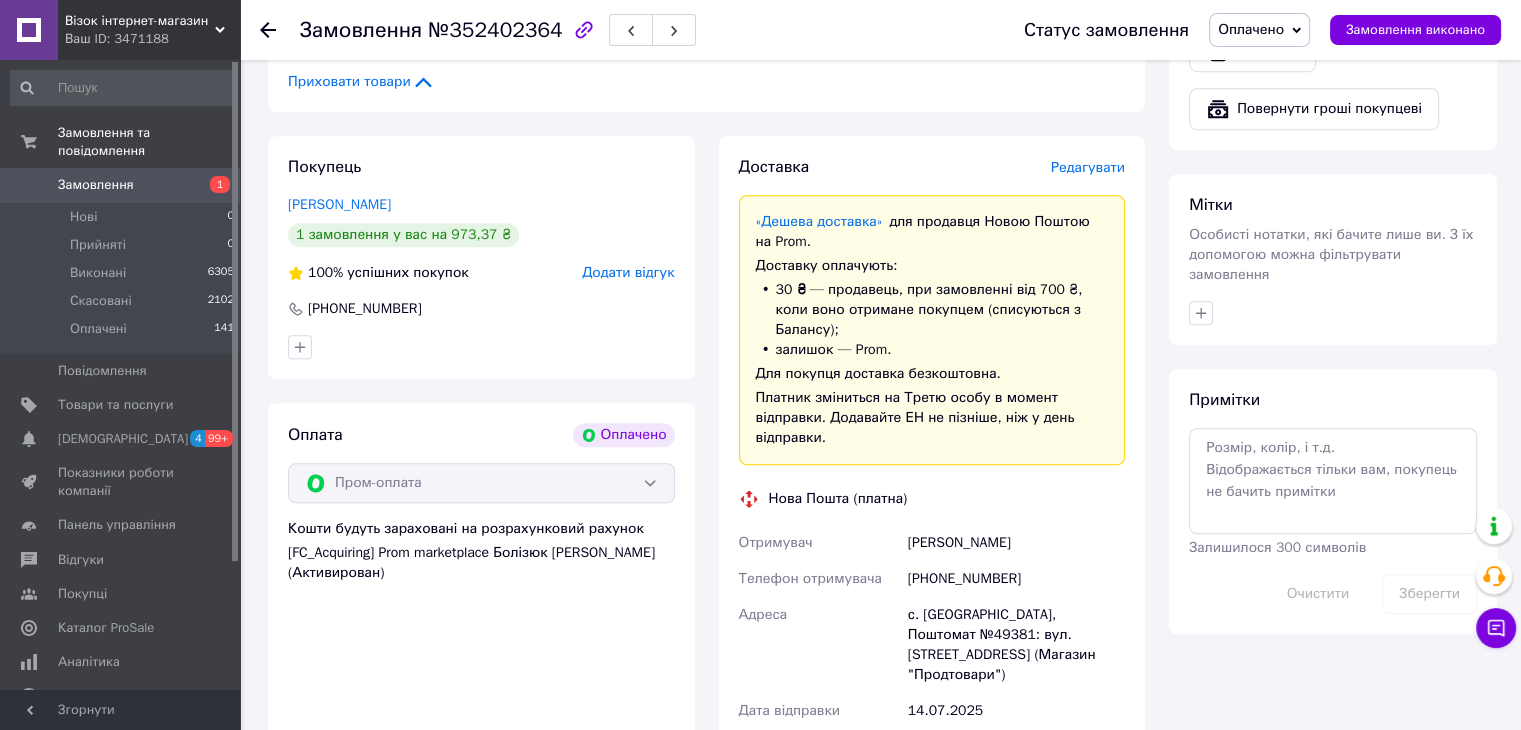 scroll, scrollTop: 1373, scrollLeft: 0, axis: vertical 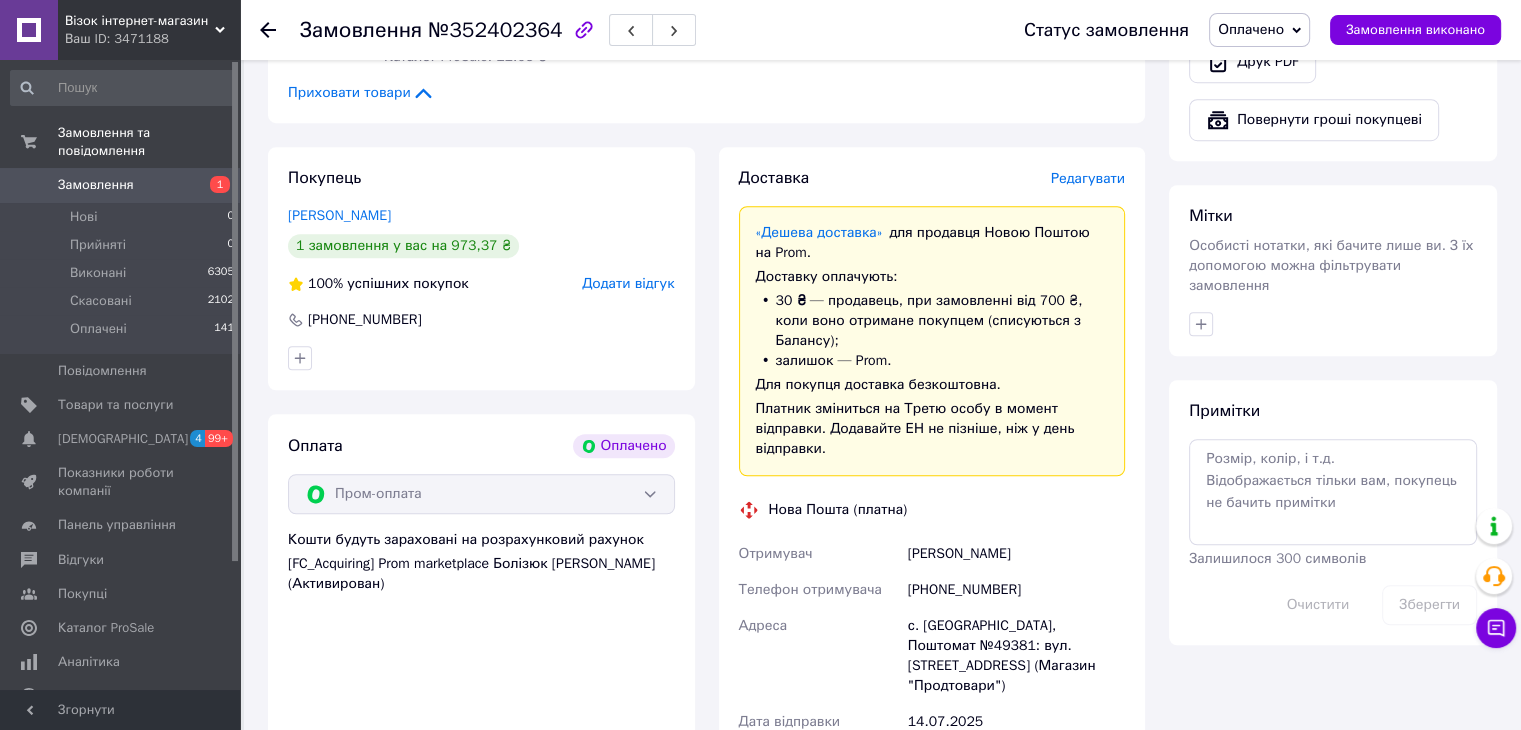 click 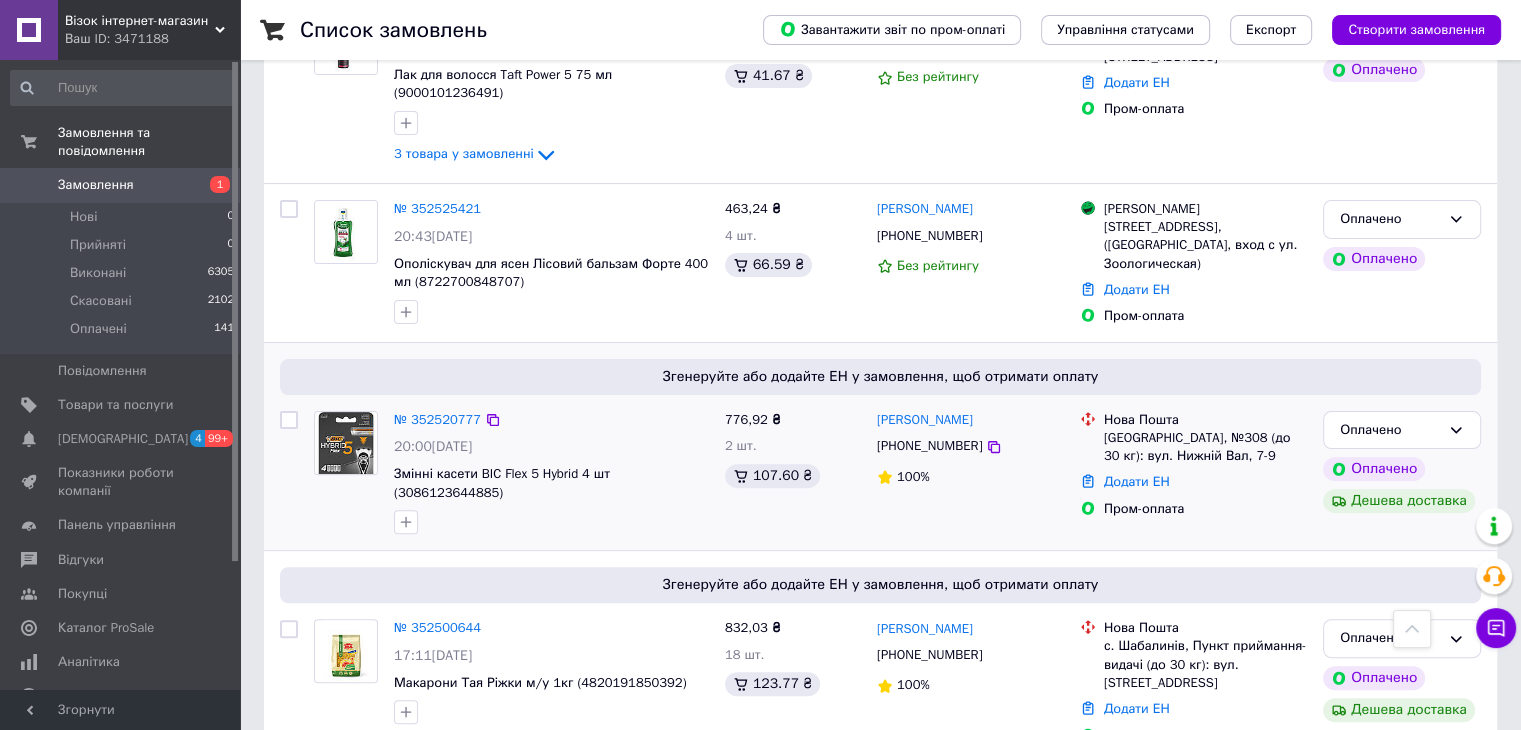 scroll, scrollTop: 500, scrollLeft: 0, axis: vertical 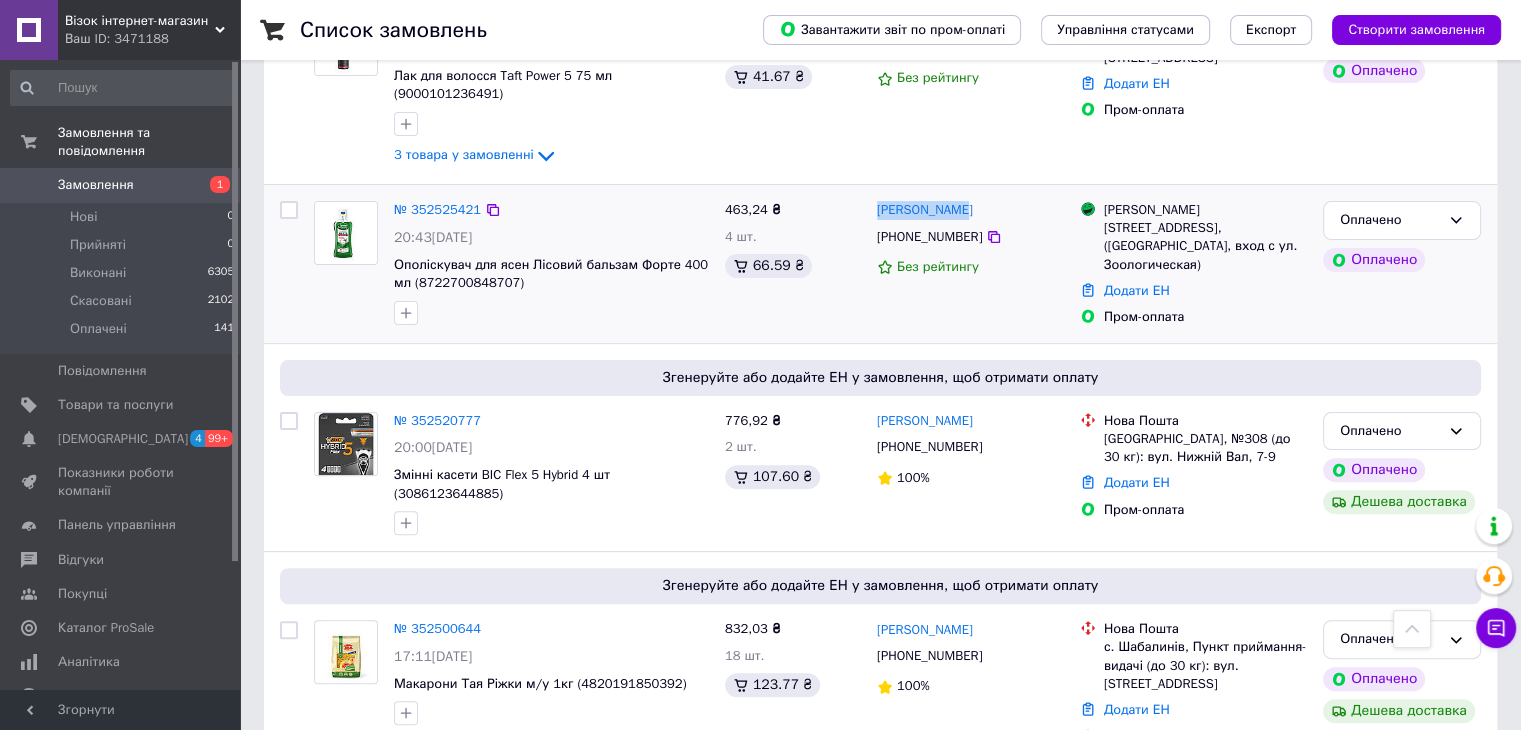 drag, startPoint x: 971, startPoint y: 167, endPoint x: 868, endPoint y: 172, distance: 103.121284 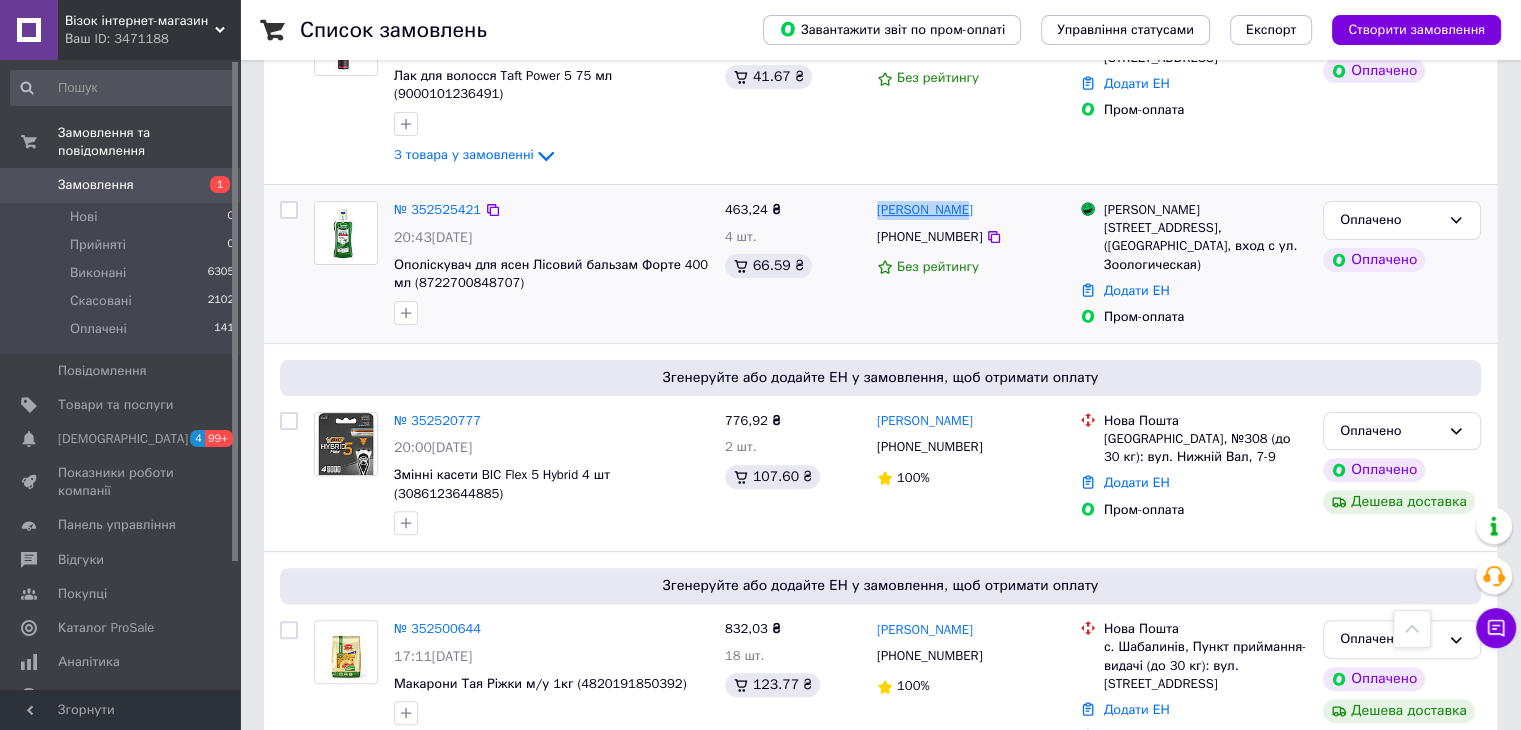 copy on "[PERSON_NAME]" 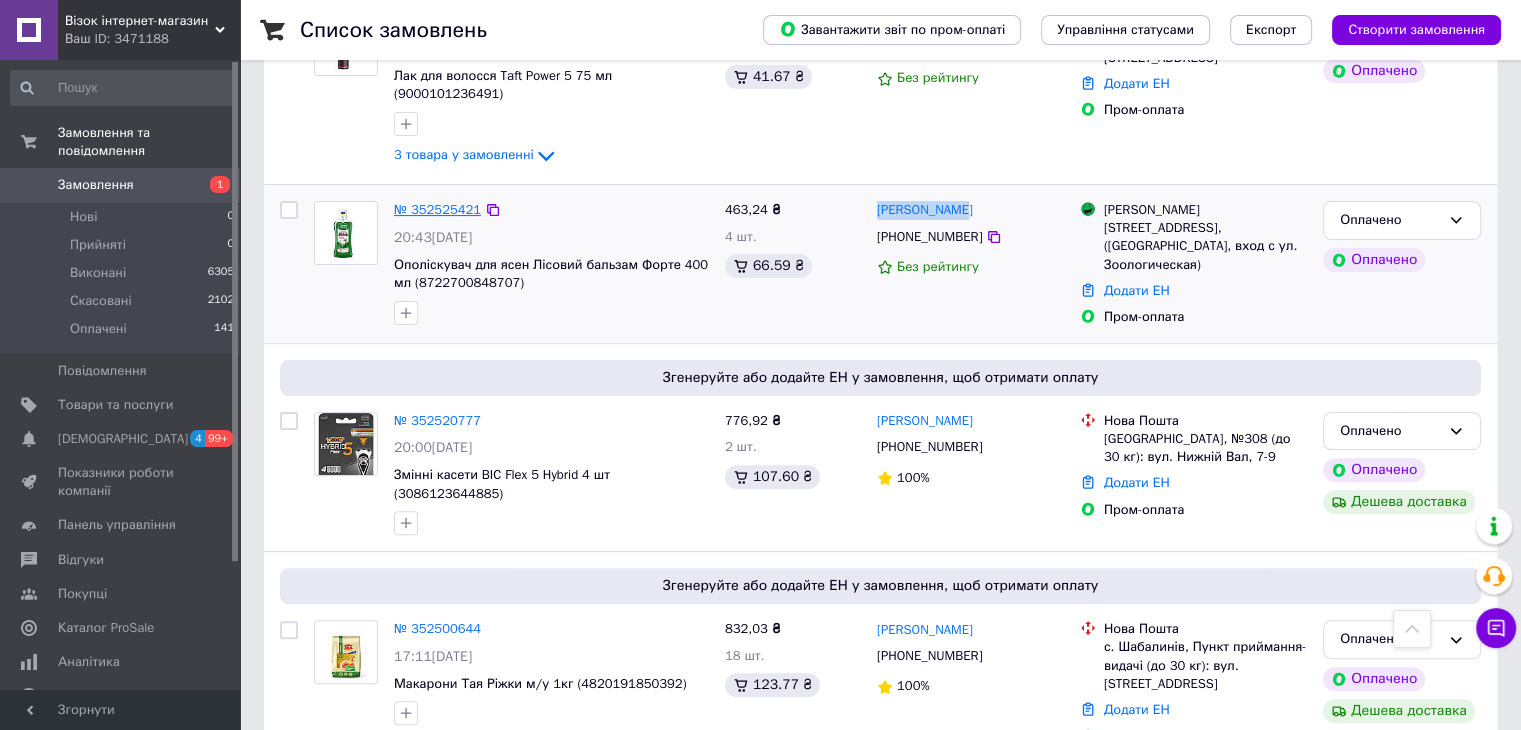 click on "№ 352525421" at bounding box center (437, 209) 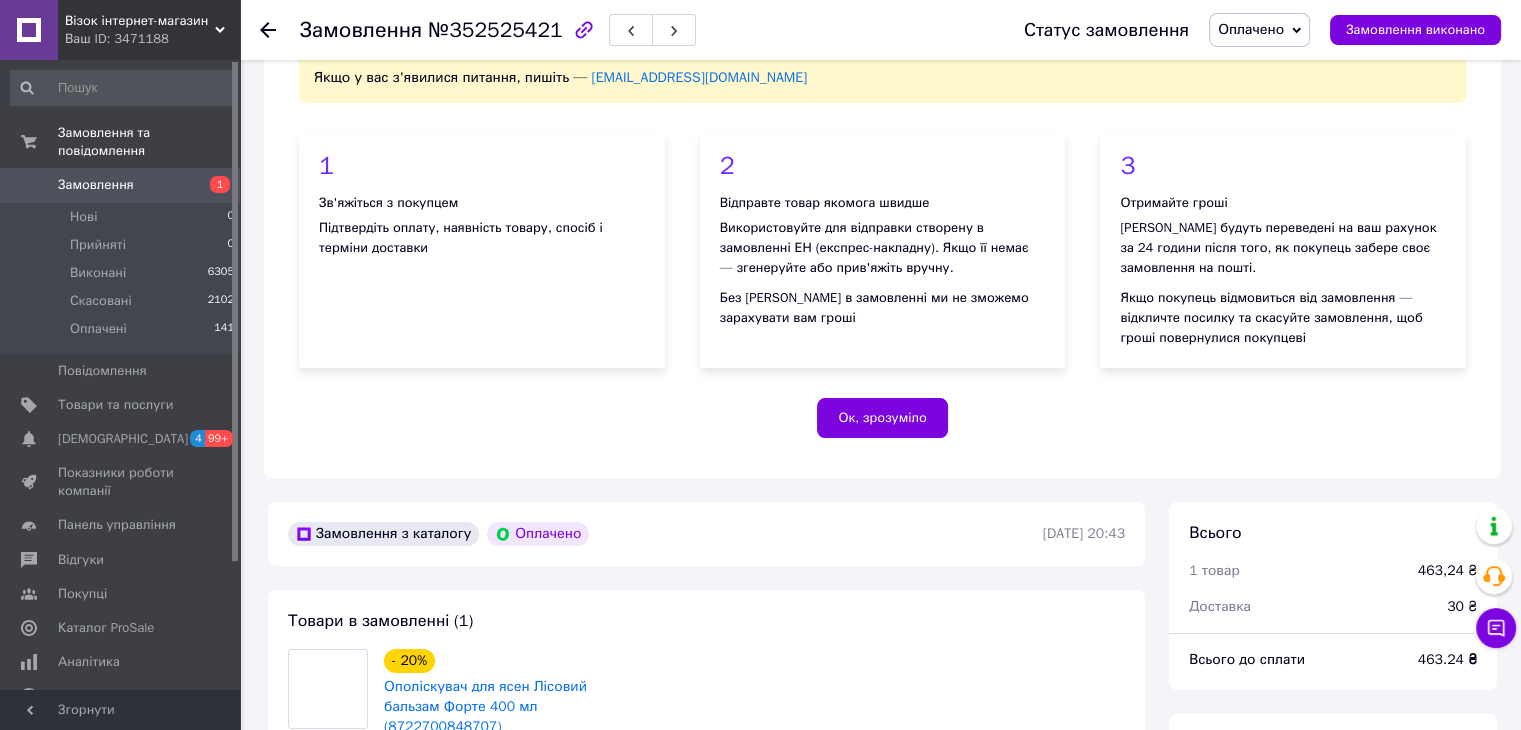 scroll, scrollTop: 500, scrollLeft: 0, axis: vertical 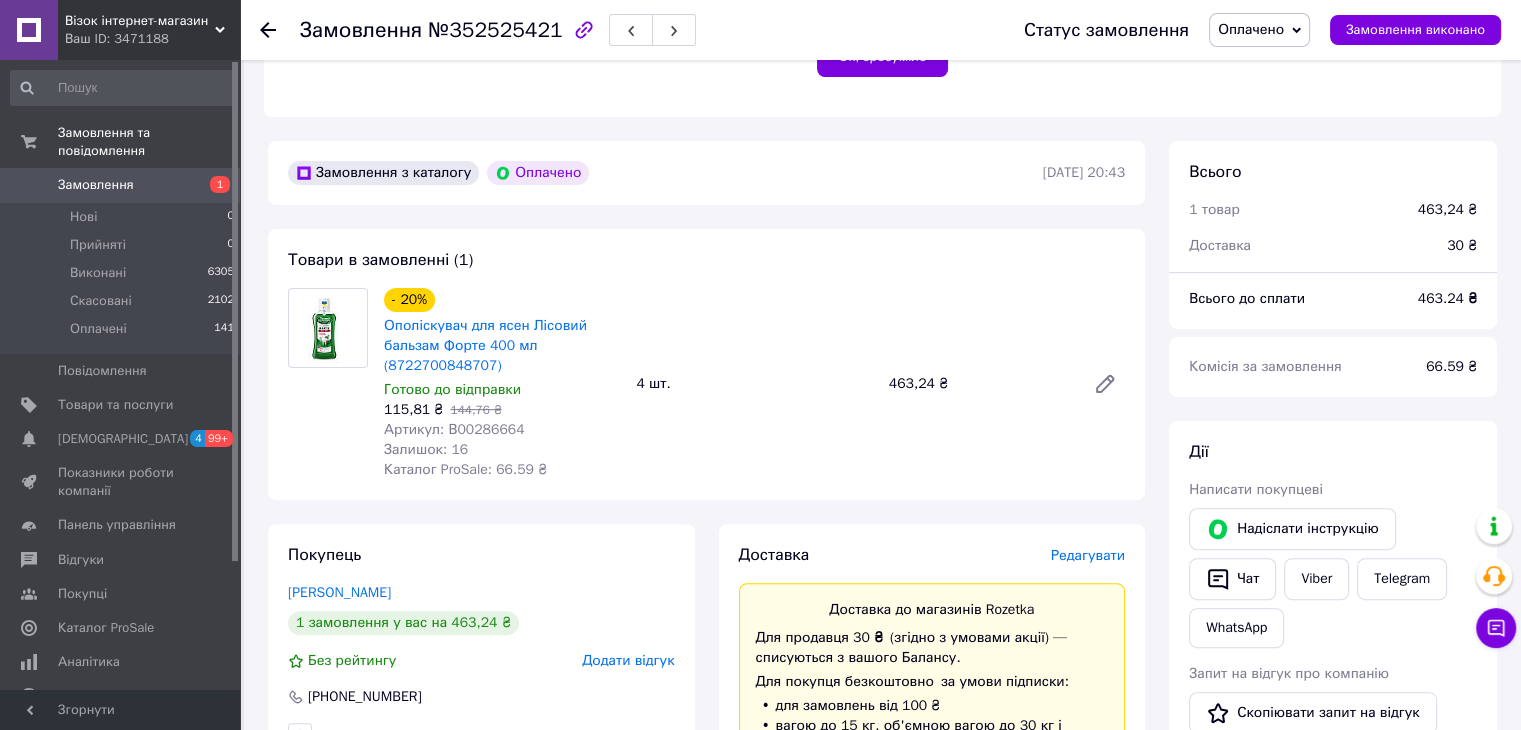 click on "Замовлення №352525421 Статус замовлення Оплачено Прийнято Виконано Скасовано Замовлення виконано" at bounding box center (880, 30) 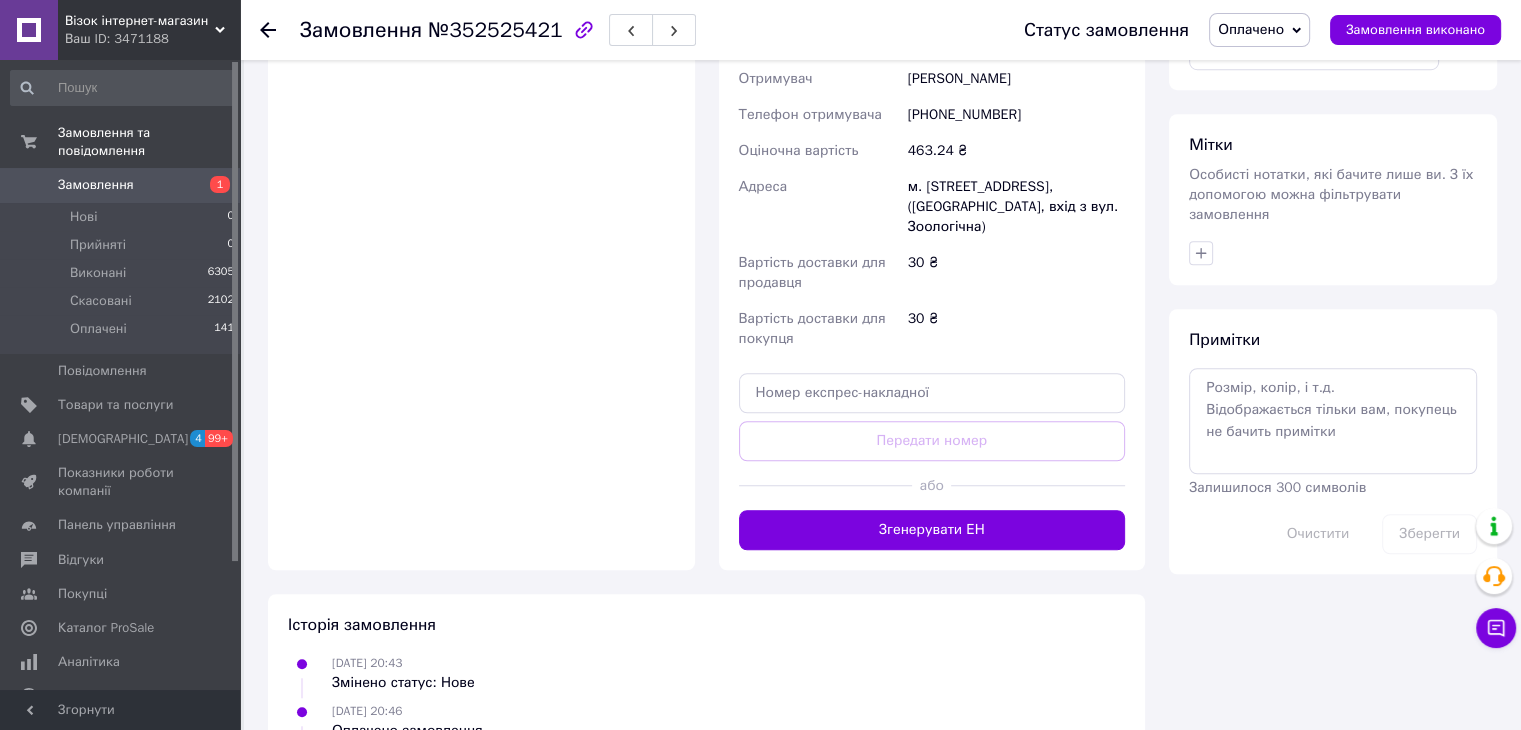 scroll, scrollTop: 1529, scrollLeft: 0, axis: vertical 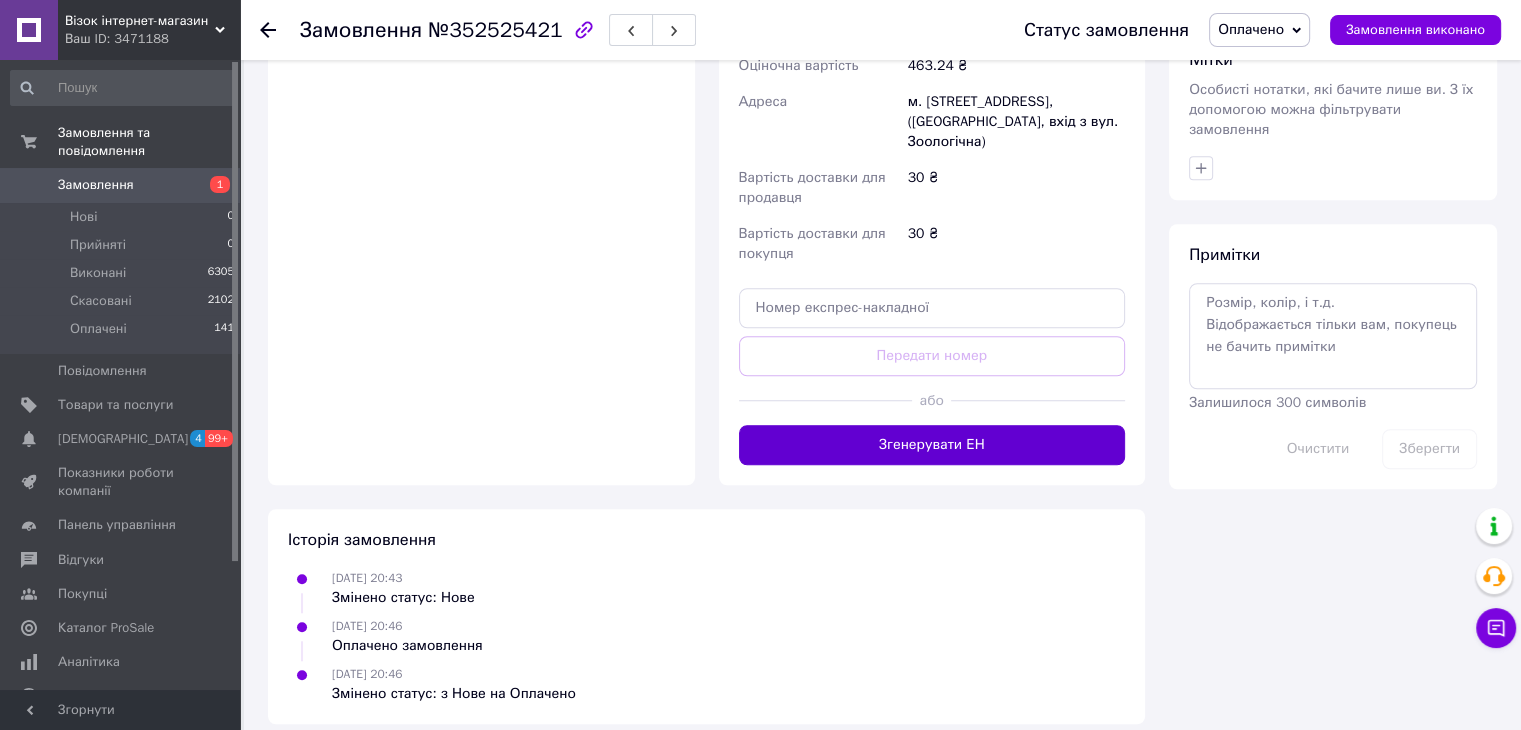 click on "Згенерувати ЕН" at bounding box center (932, 445) 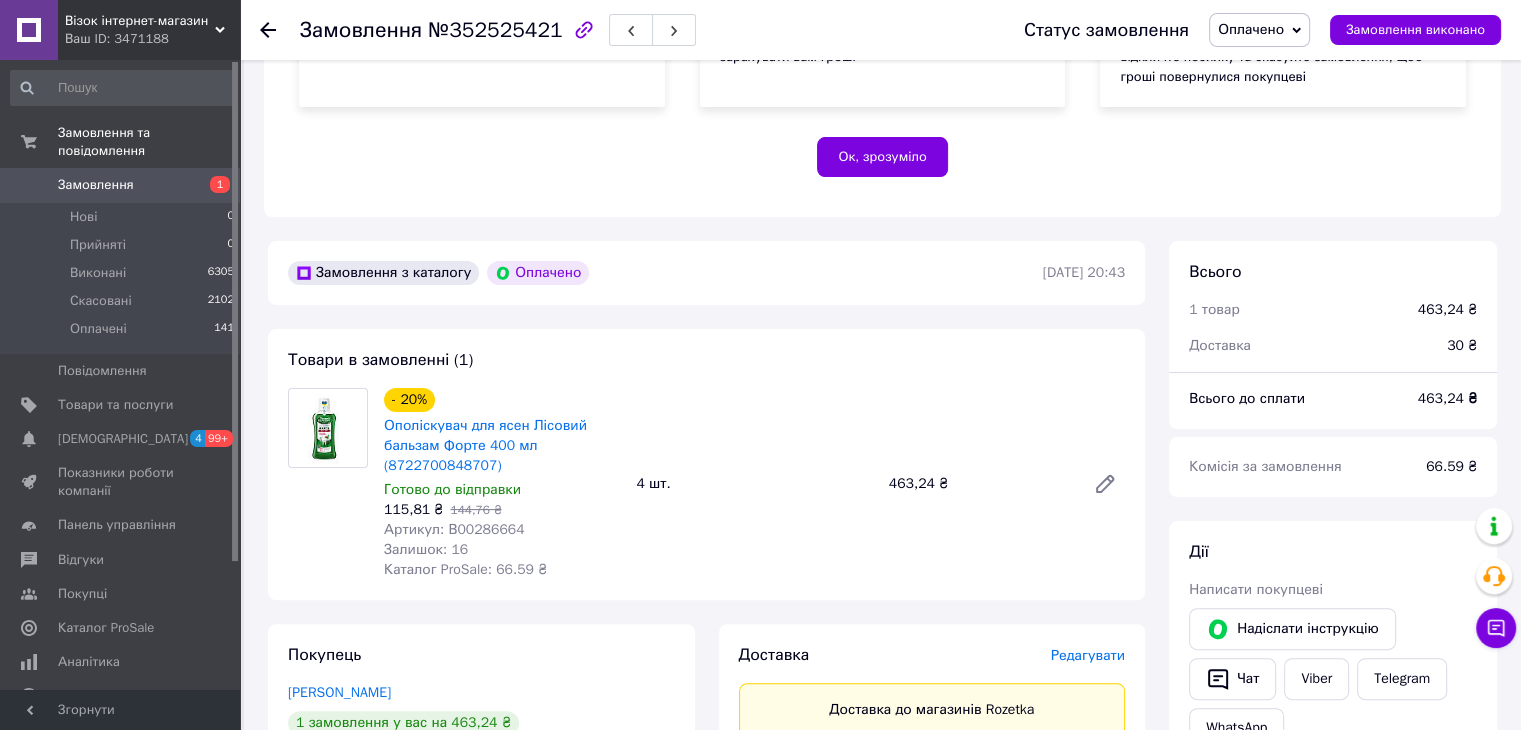 scroll, scrollTop: 400, scrollLeft: 0, axis: vertical 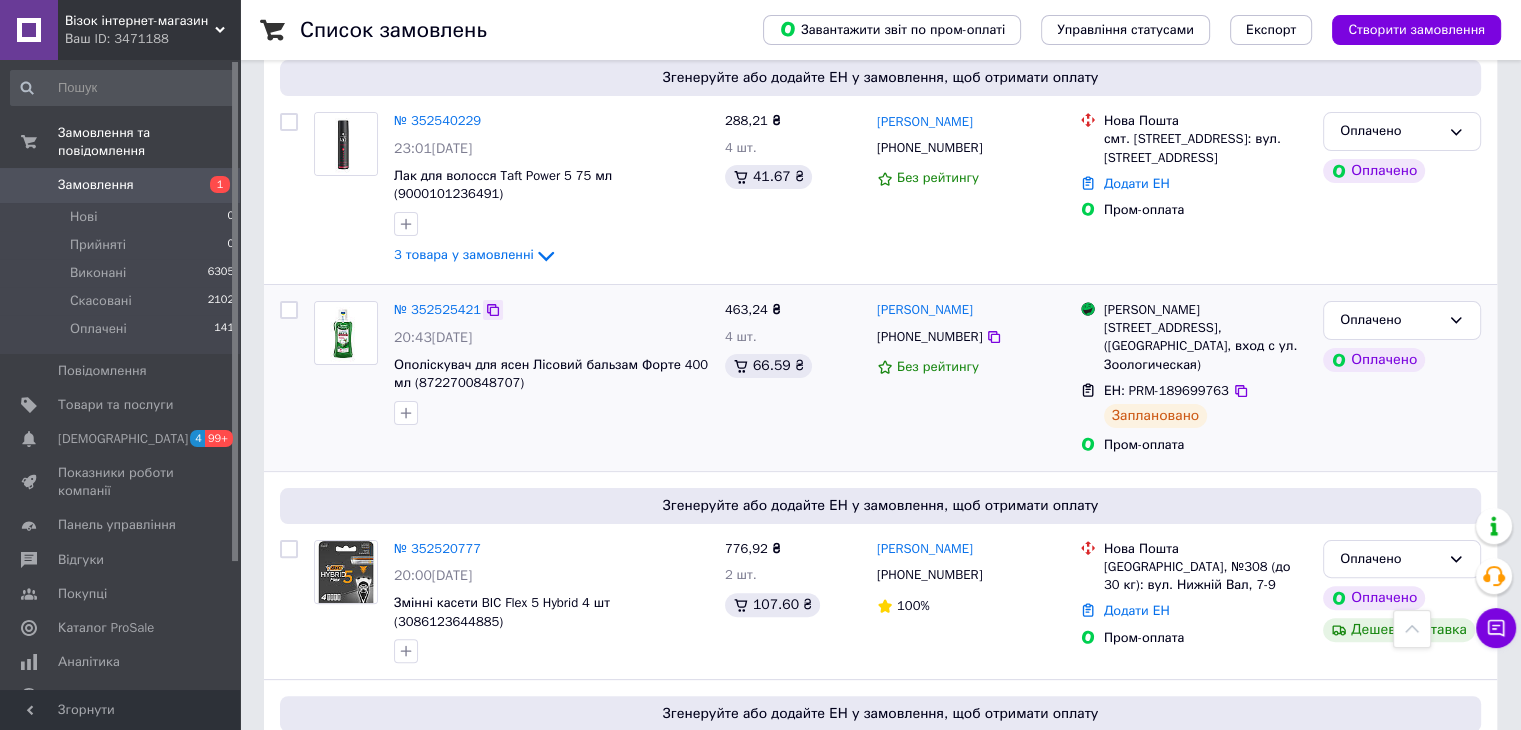 click 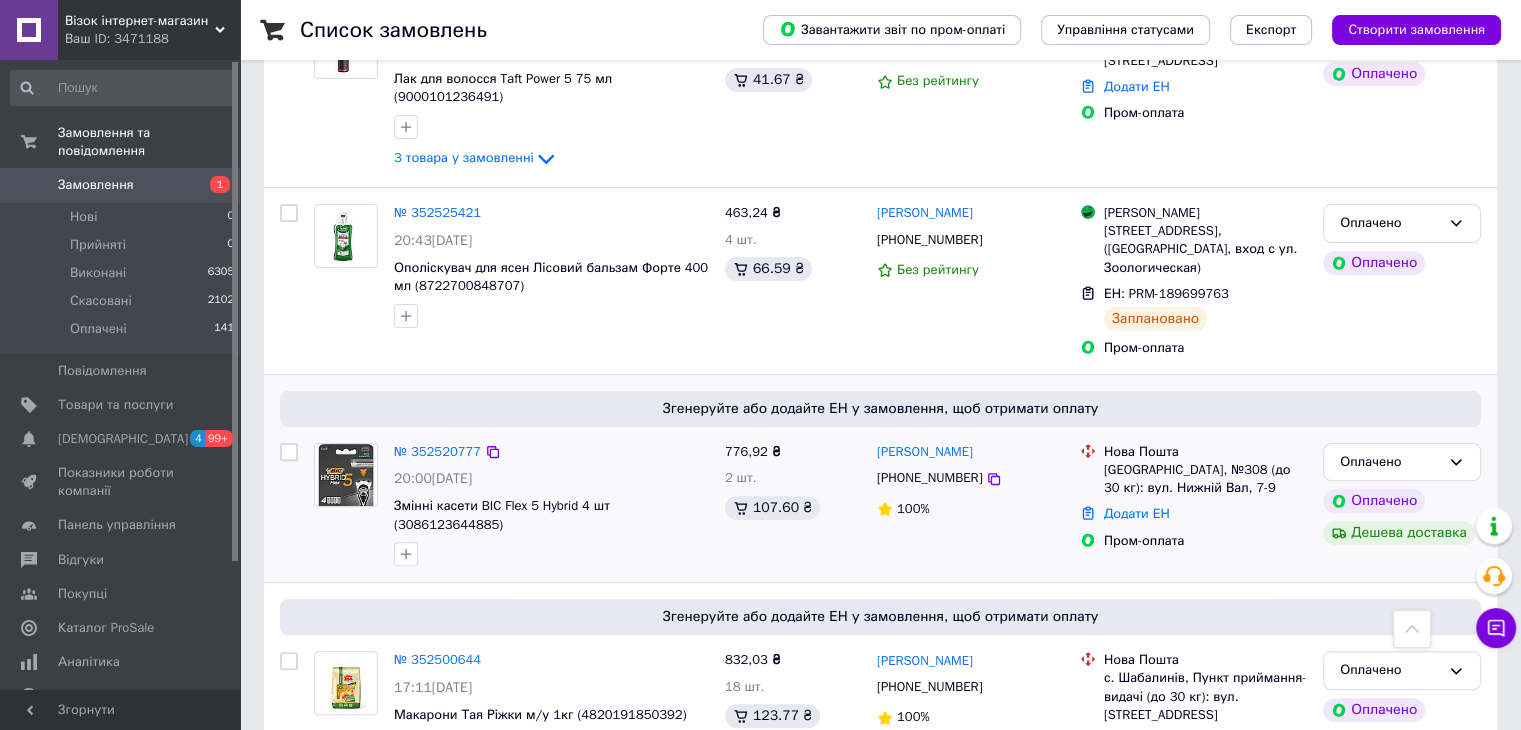scroll, scrollTop: 500, scrollLeft: 0, axis: vertical 